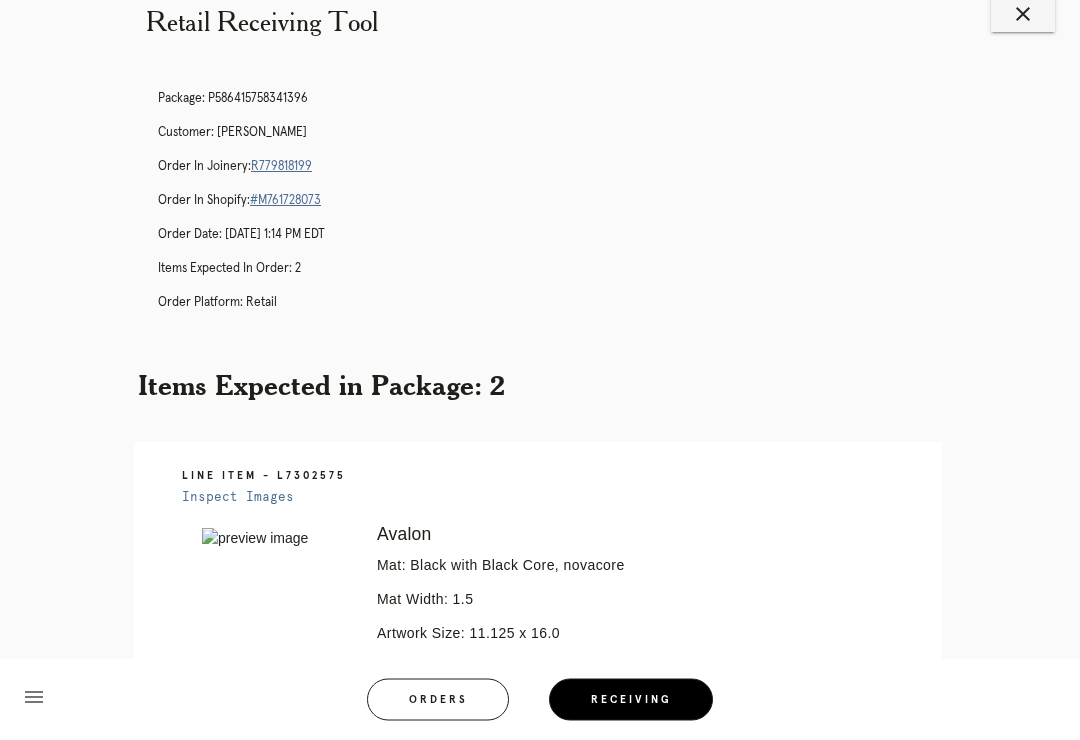 scroll, scrollTop: 0, scrollLeft: 0, axis: both 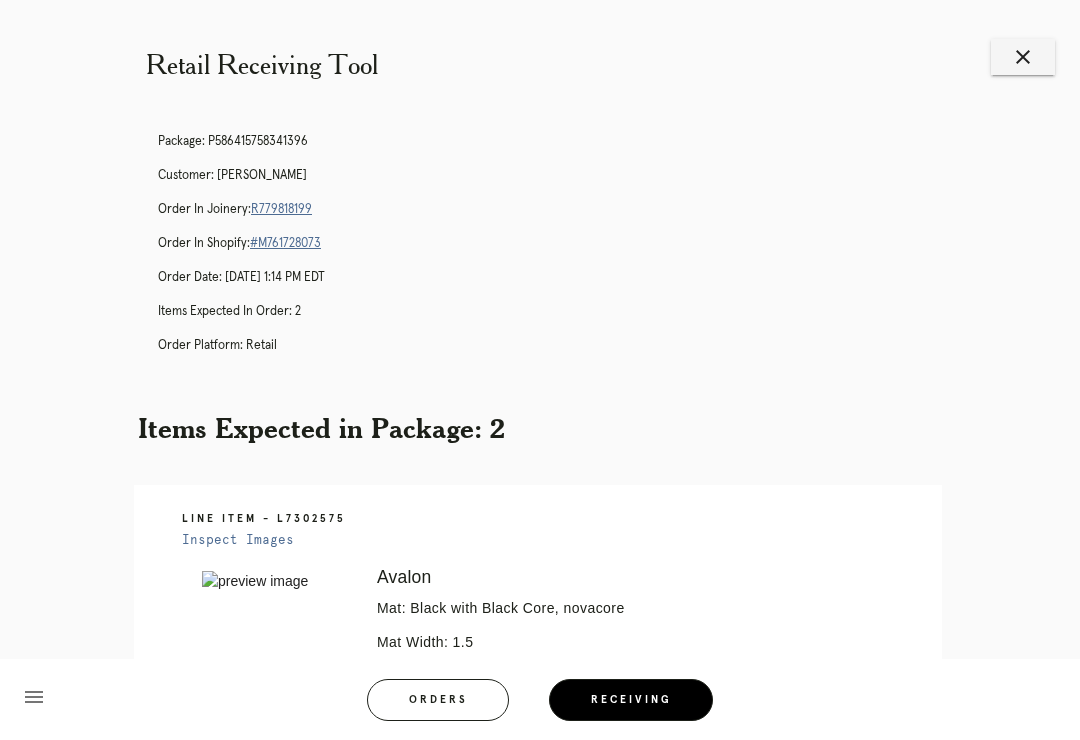 click on "Orders" at bounding box center [438, 700] 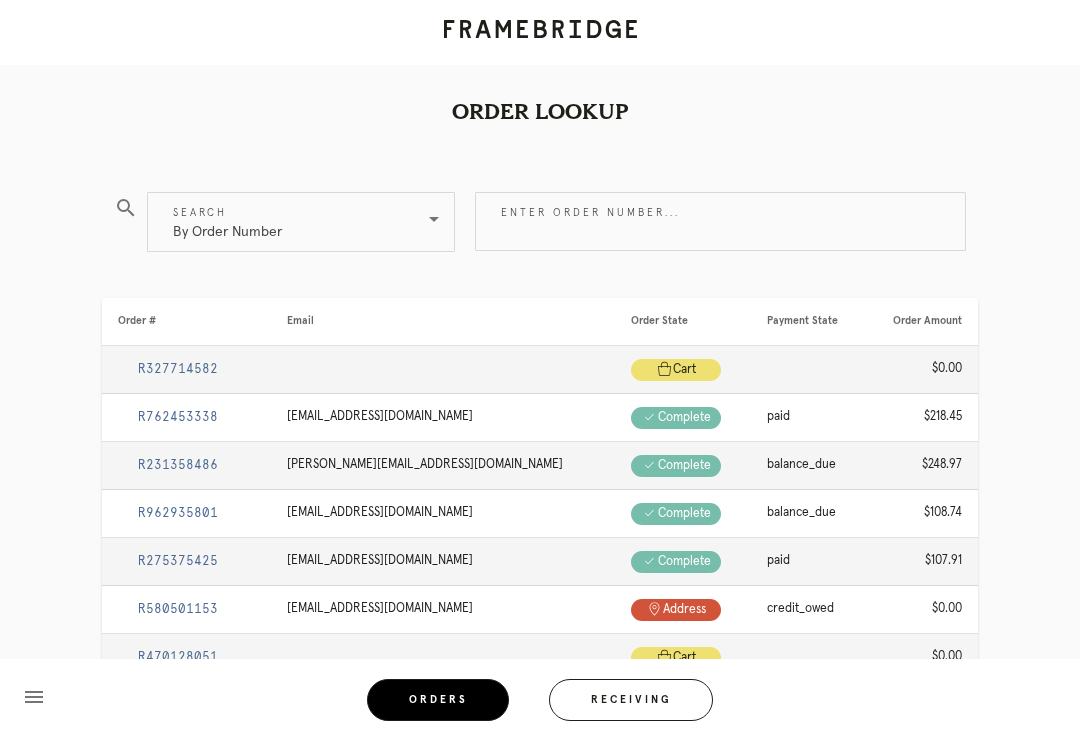 click on "Receiving" at bounding box center [631, 700] 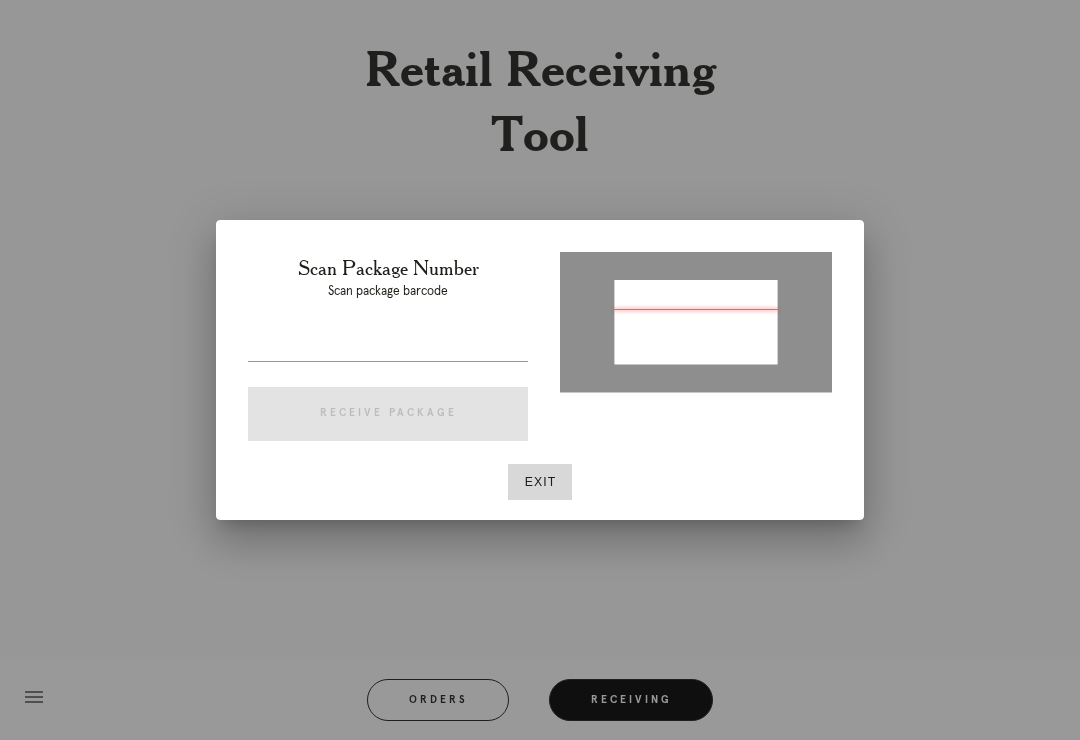 type on "P717228630566898" 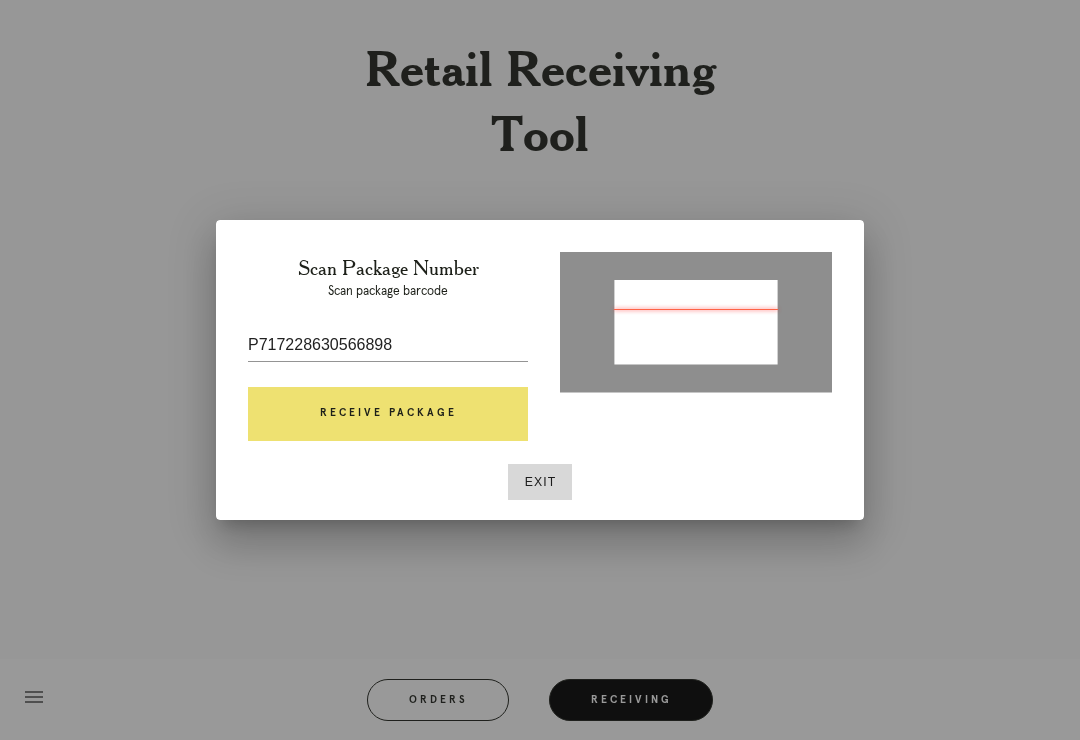 click on "Receive Package" at bounding box center (388, 414) 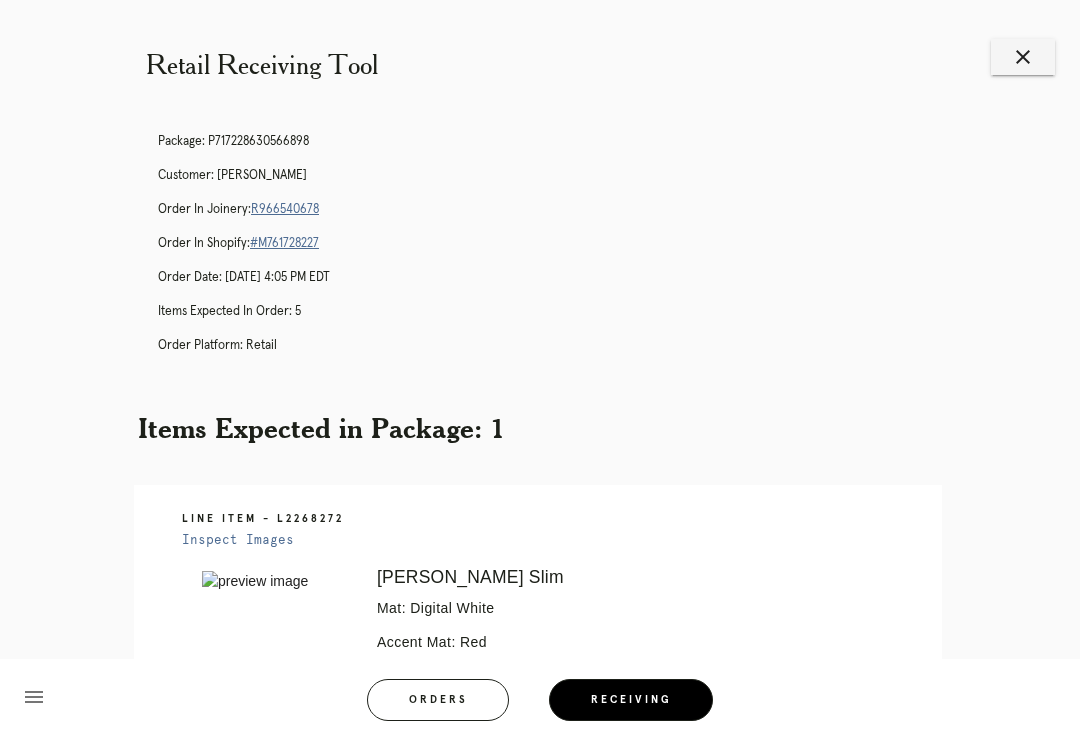 click on "menu
Orders
Receiving
Logged in as:   christine.mcglinn@framebridge.com   Georgetown
Logout" at bounding box center (540, 706) 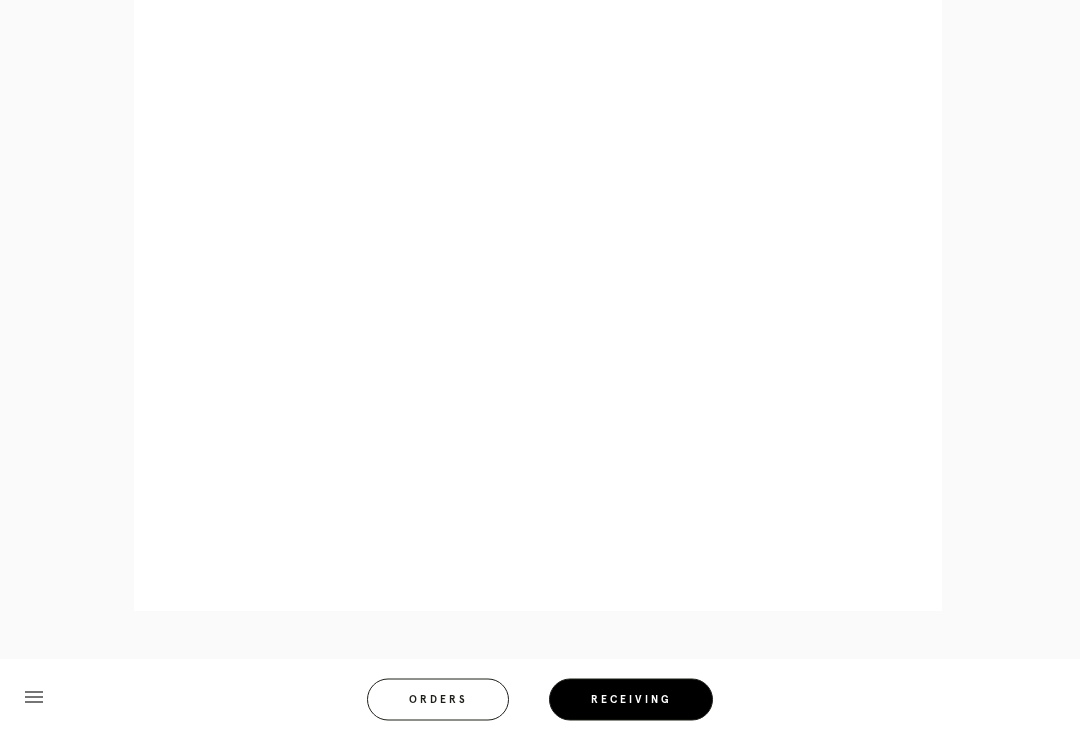 scroll, scrollTop: 892, scrollLeft: 0, axis: vertical 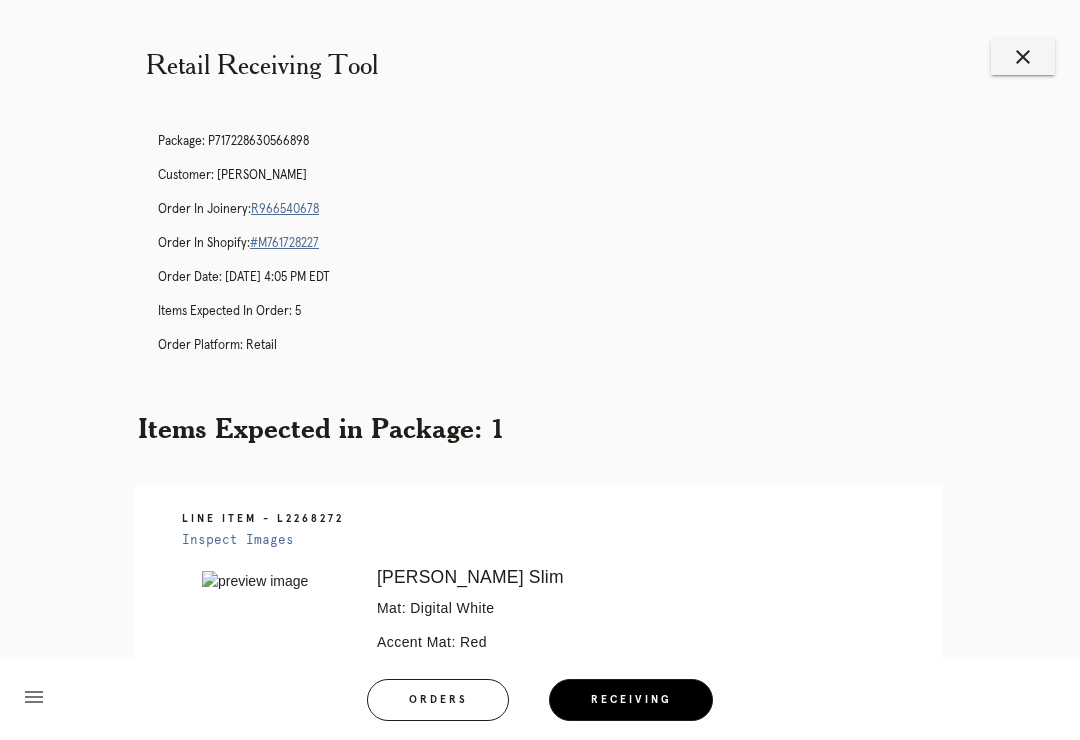 click on "close" at bounding box center (1023, 57) 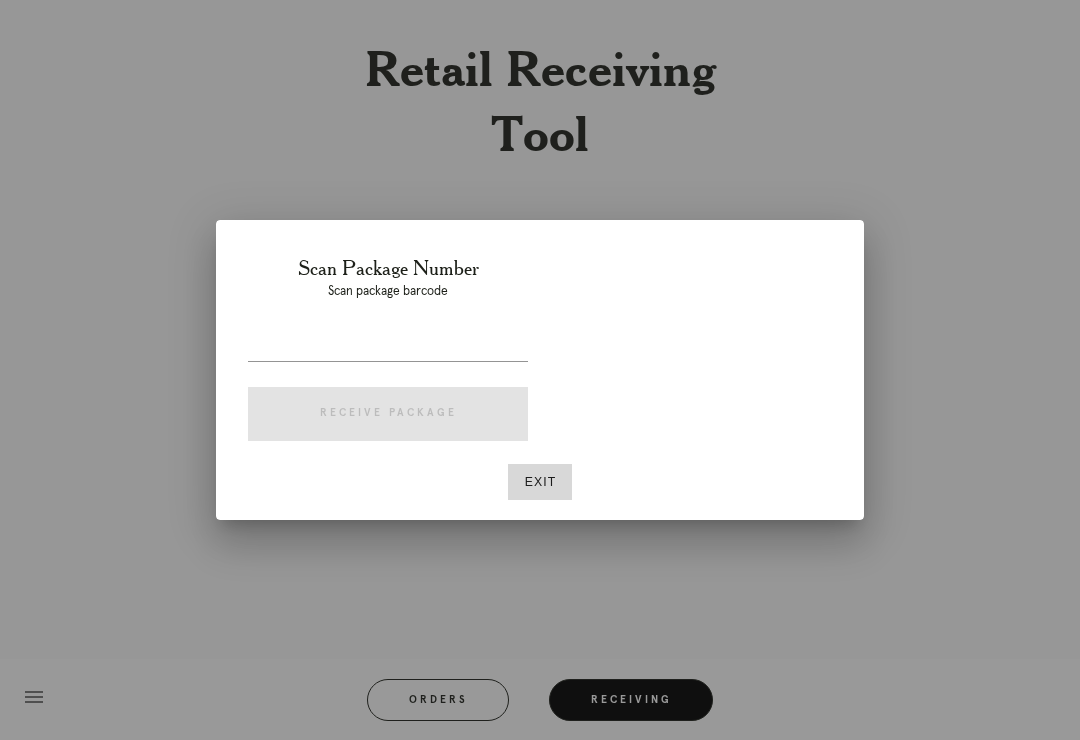 scroll, scrollTop: 0, scrollLeft: 0, axis: both 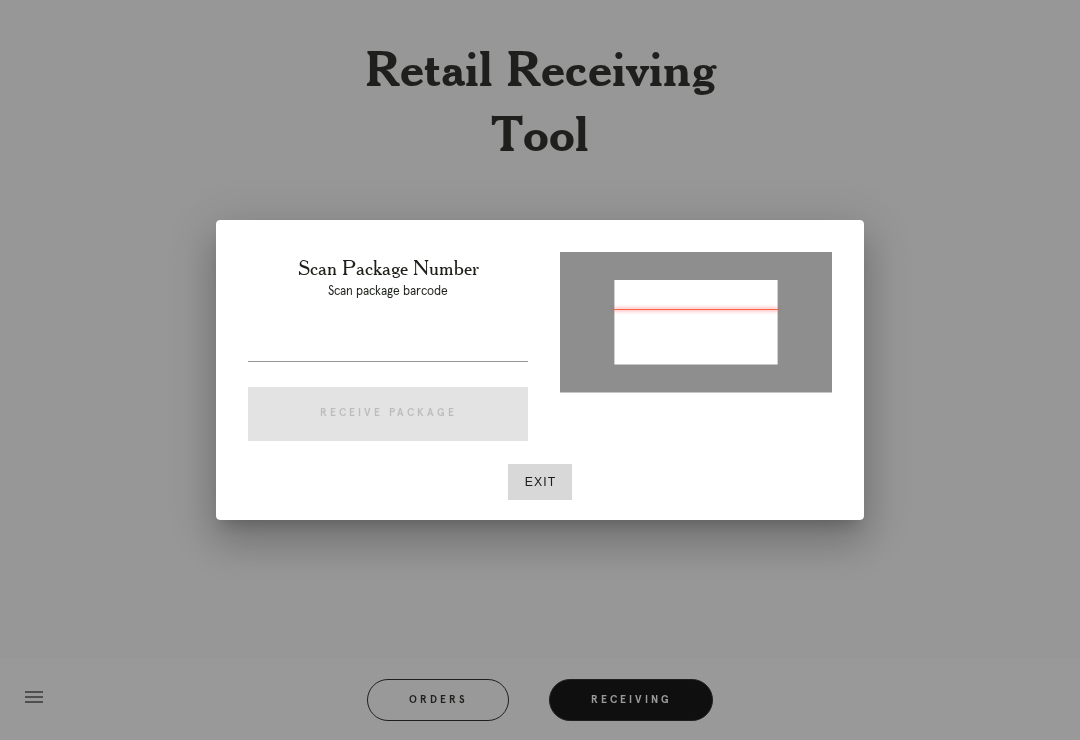 type on "P887805667606328" 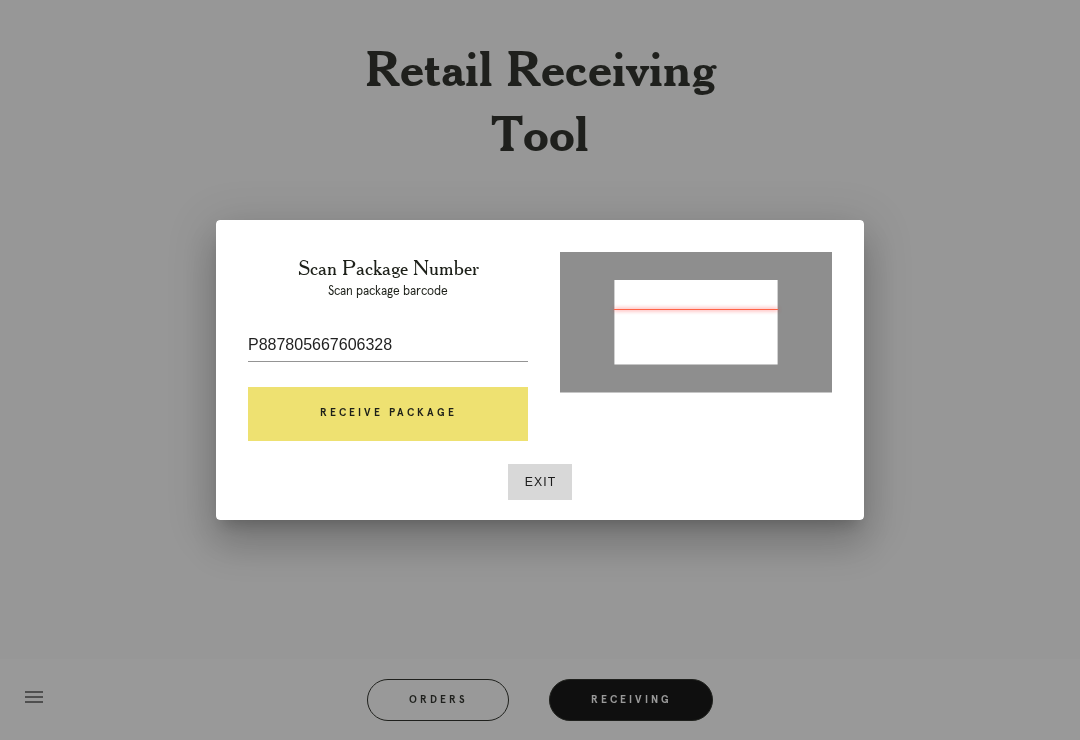 click on "Receive Package" at bounding box center [388, 414] 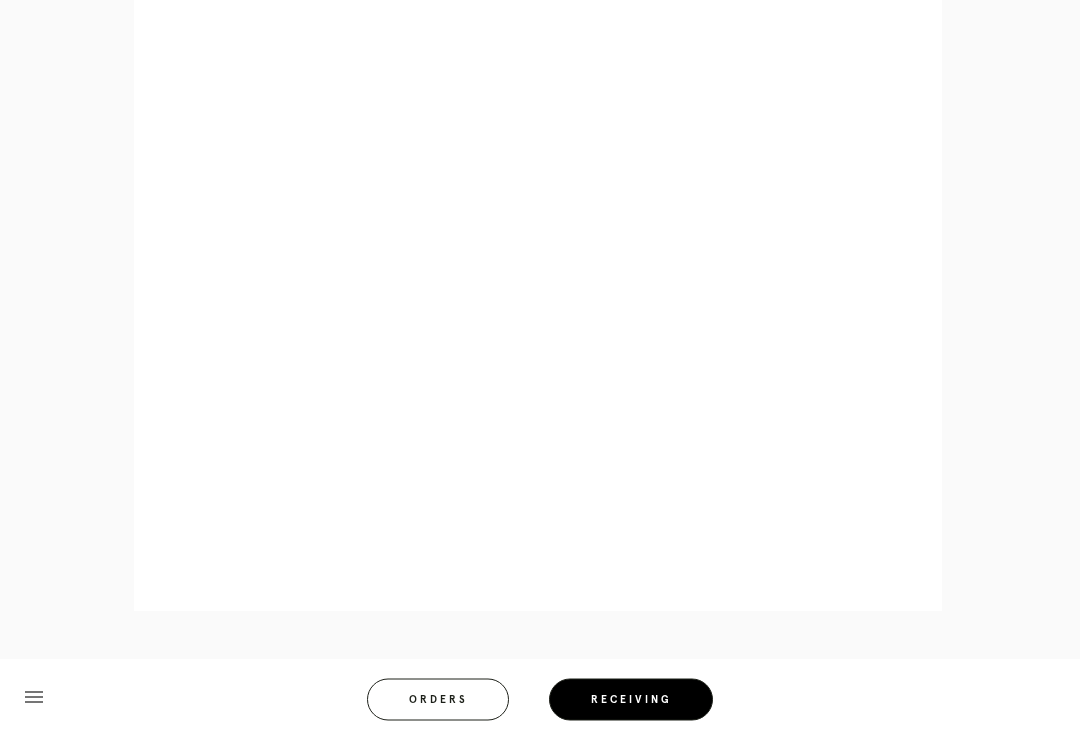 scroll, scrollTop: 946, scrollLeft: 0, axis: vertical 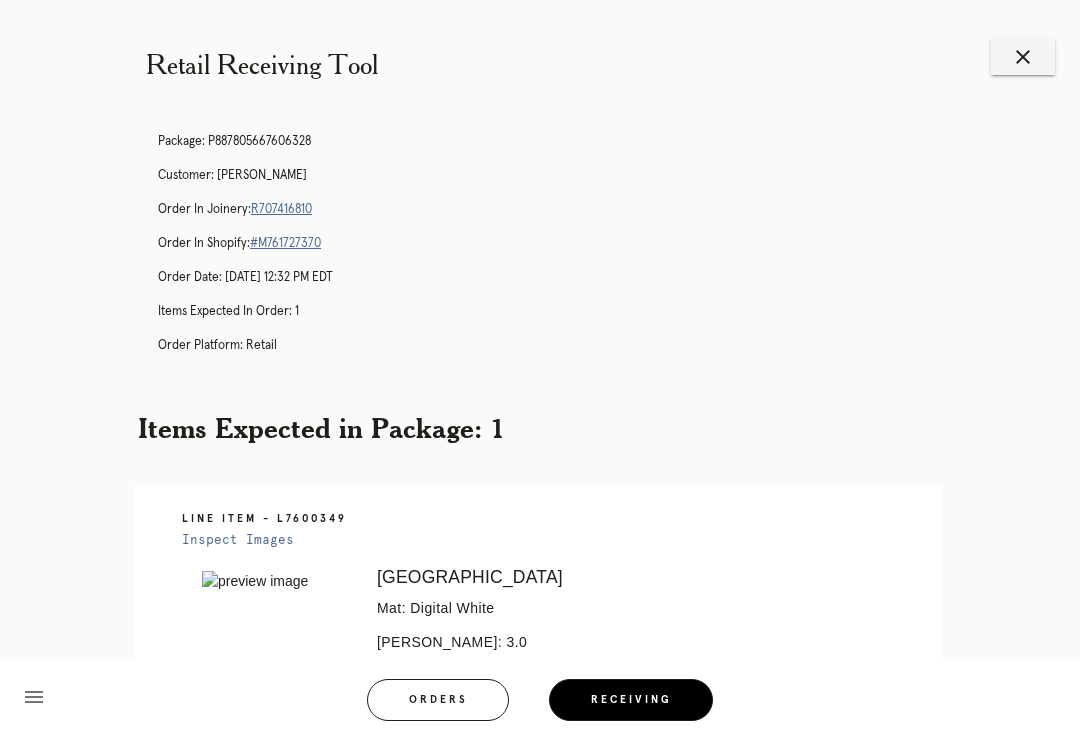 click on "Orders" at bounding box center [438, 700] 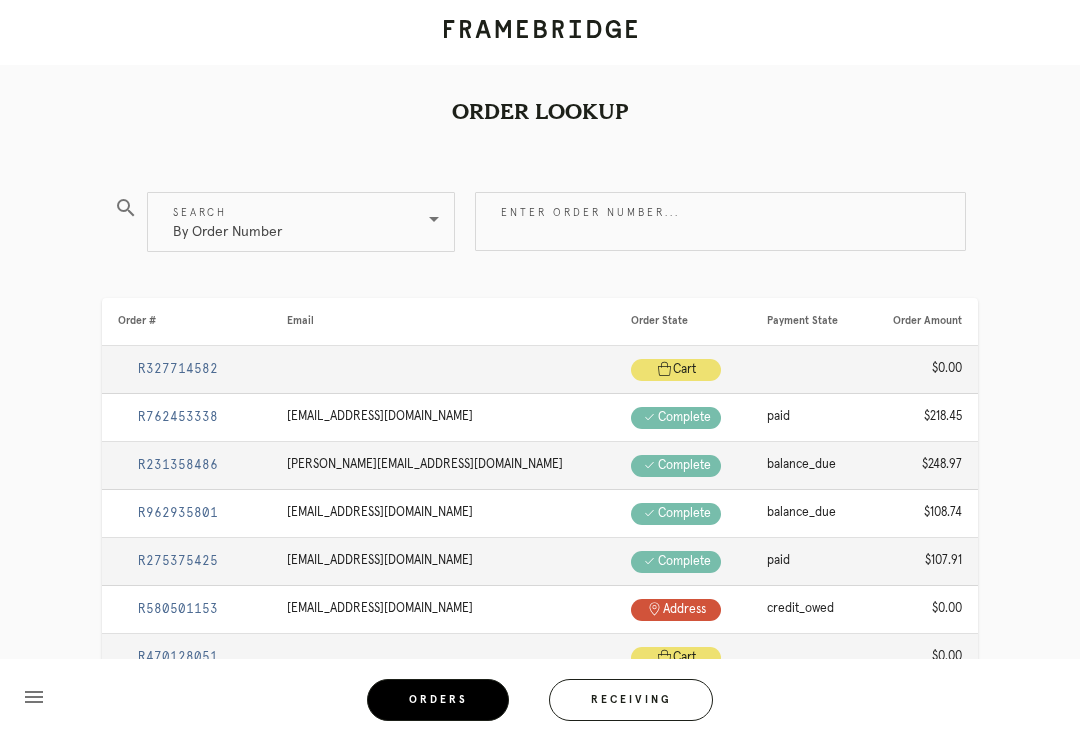 click on "Enter order number..." at bounding box center [720, 221] 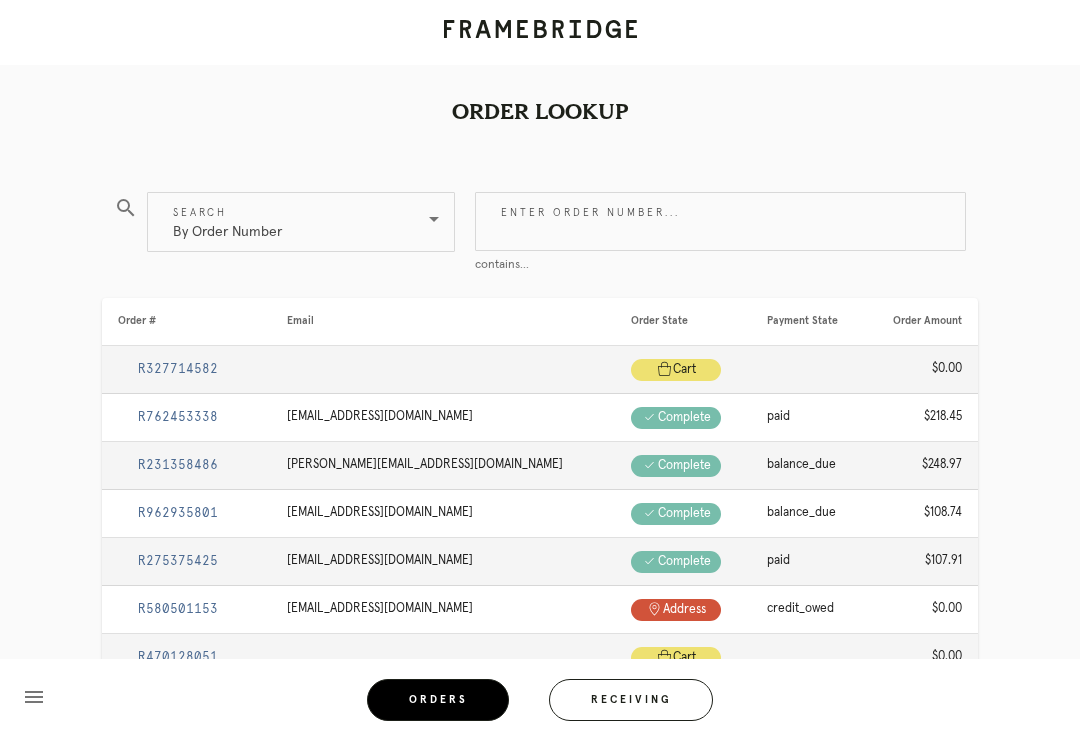click on "Enter order number..." at bounding box center [720, 221] 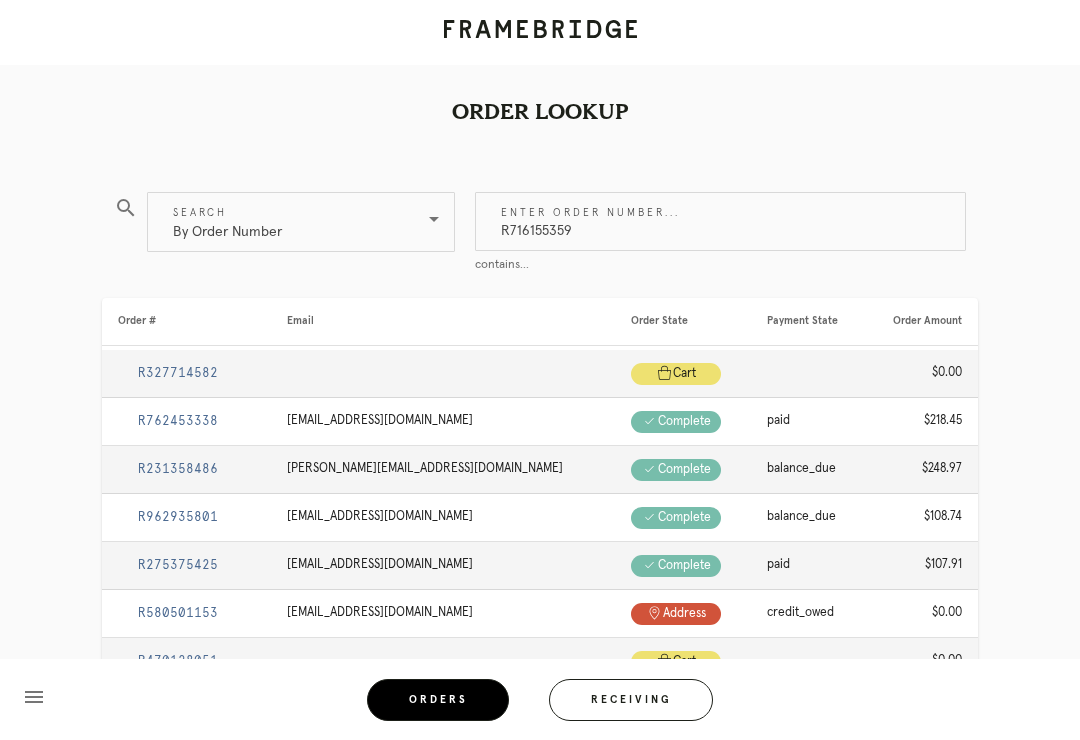 type on "R716155359" 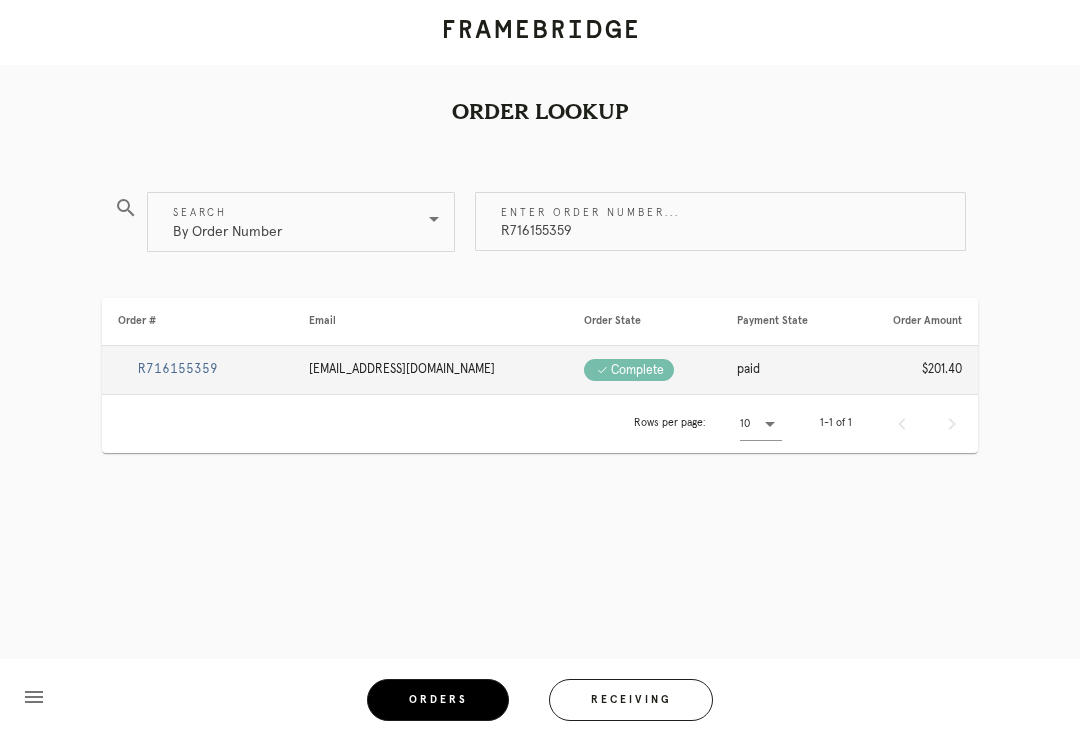 click on "R716155359" at bounding box center [178, 369] 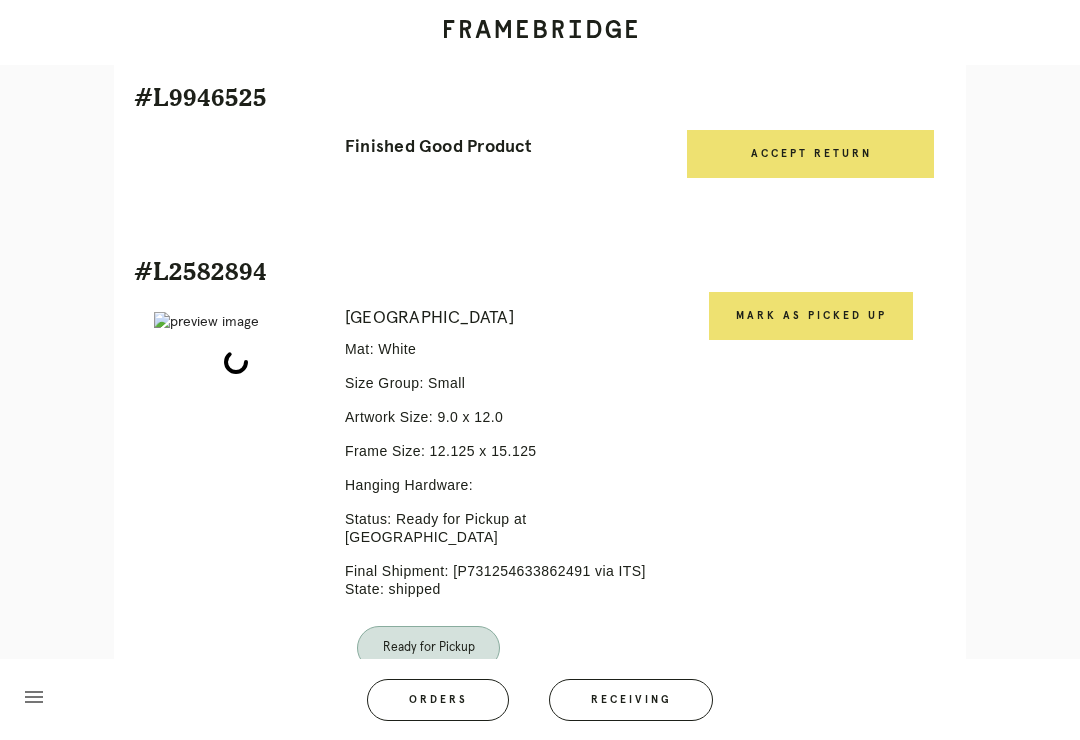 scroll, scrollTop: 481, scrollLeft: 0, axis: vertical 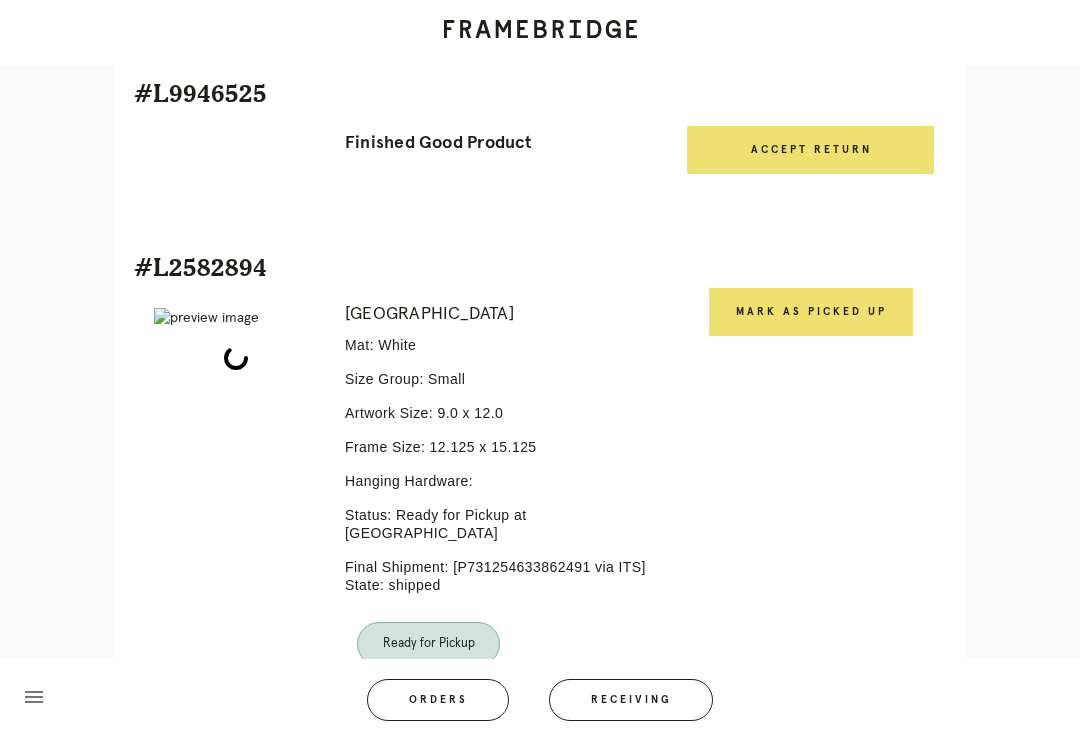click on "Mark as Picked Up" at bounding box center [811, 312] 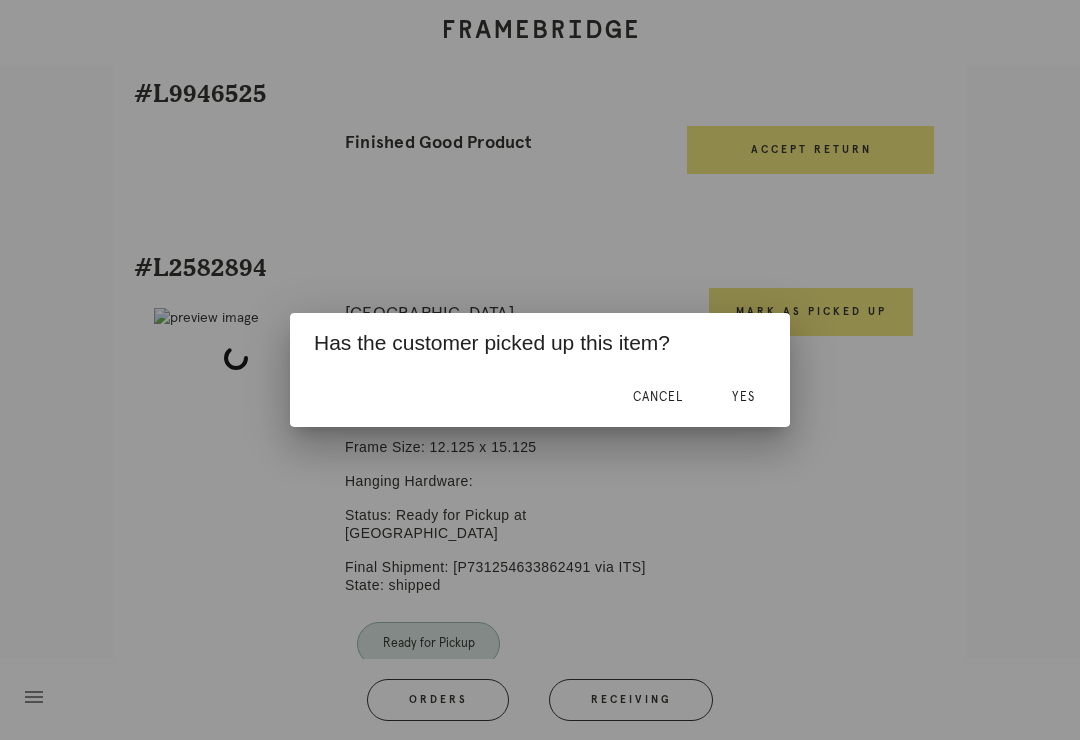 click on "Yes" at bounding box center (743, 397) 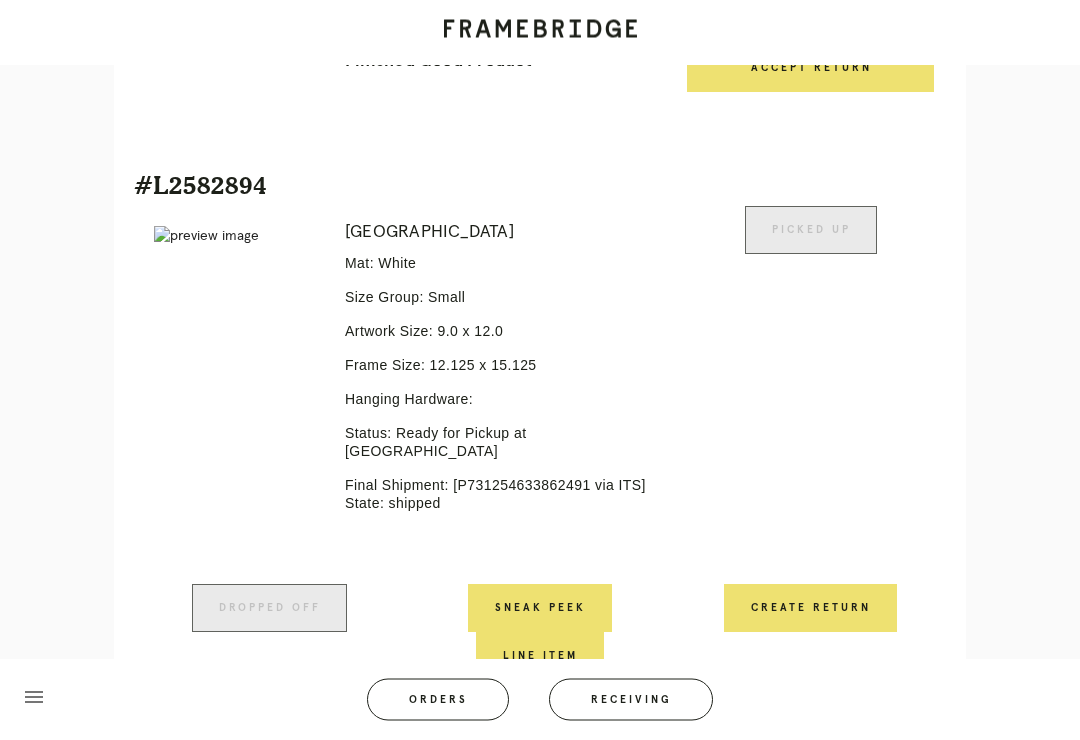 scroll, scrollTop: 604, scrollLeft: 0, axis: vertical 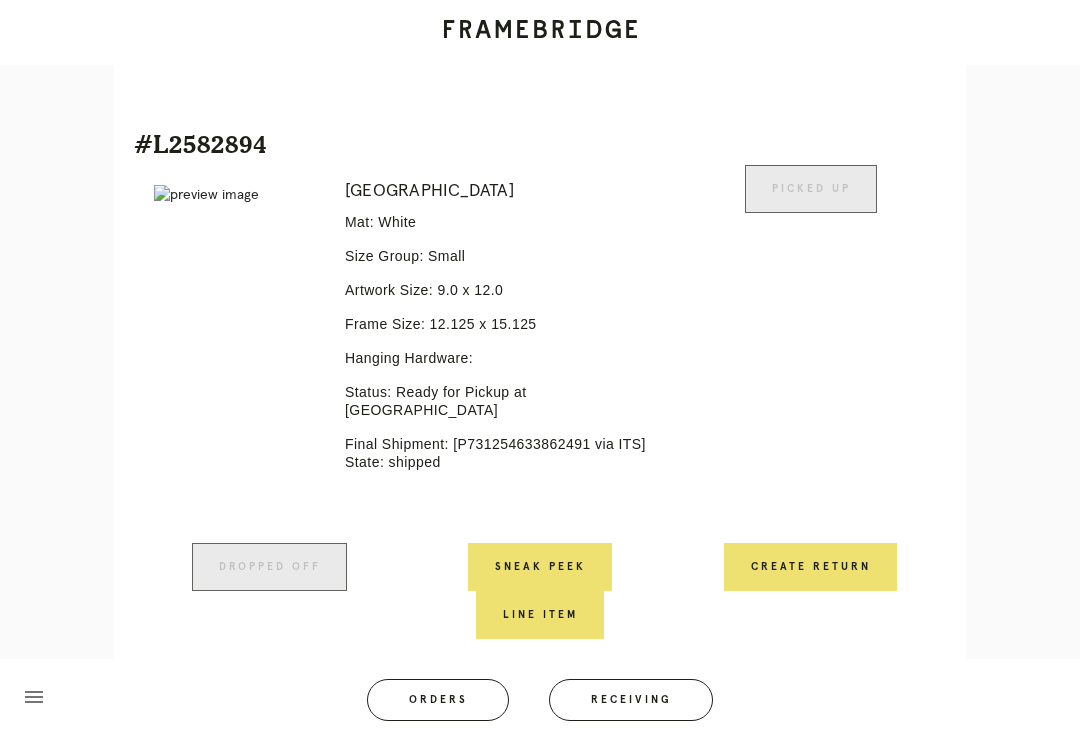 click on "Orders" at bounding box center (438, 700) 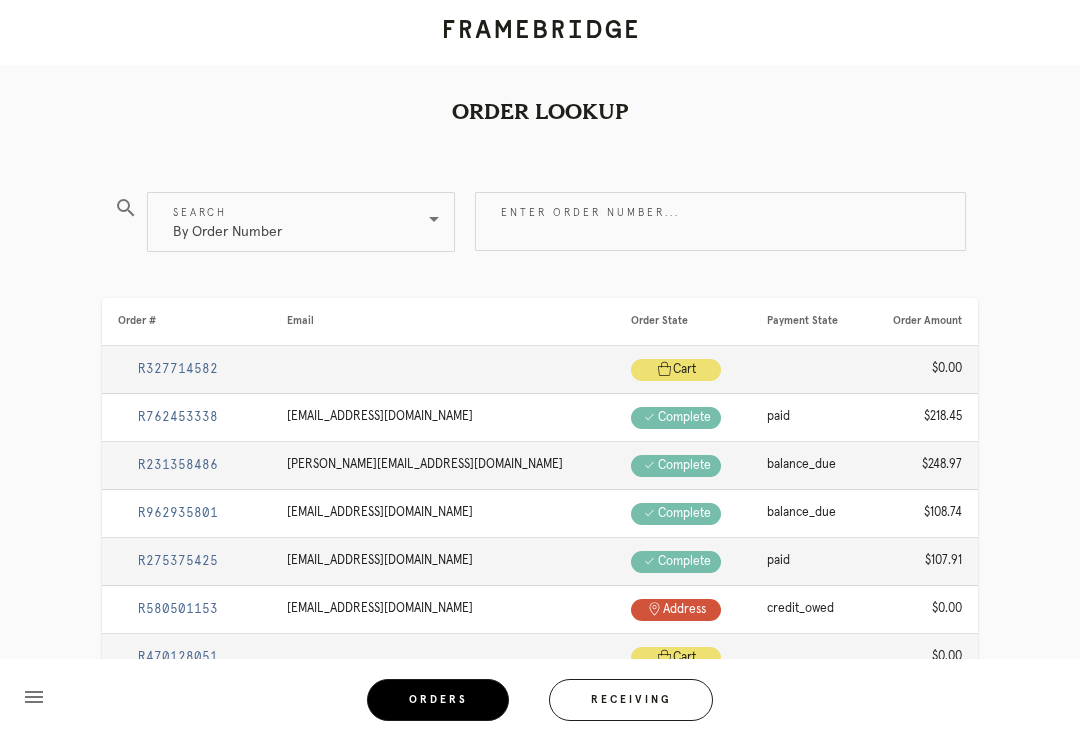 click on "Receiving" at bounding box center (631, 700) 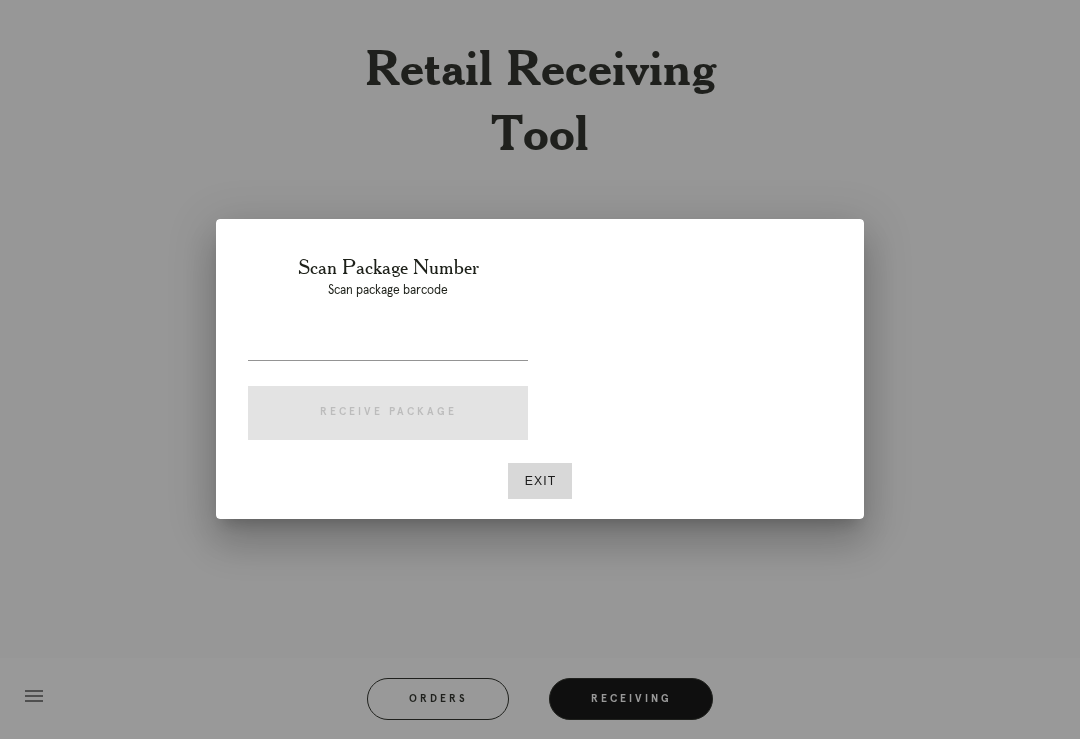 scroll, scrollTop: 31, scrollLeft: 0, axis: vertical 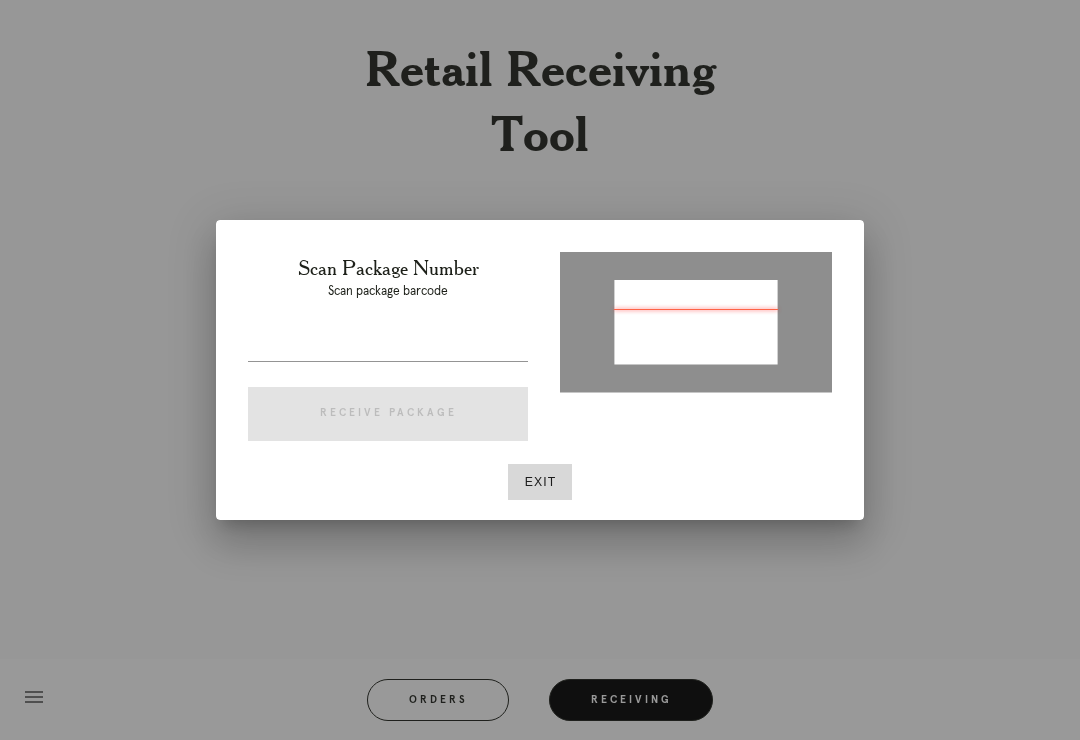 type on "P272710841287998" 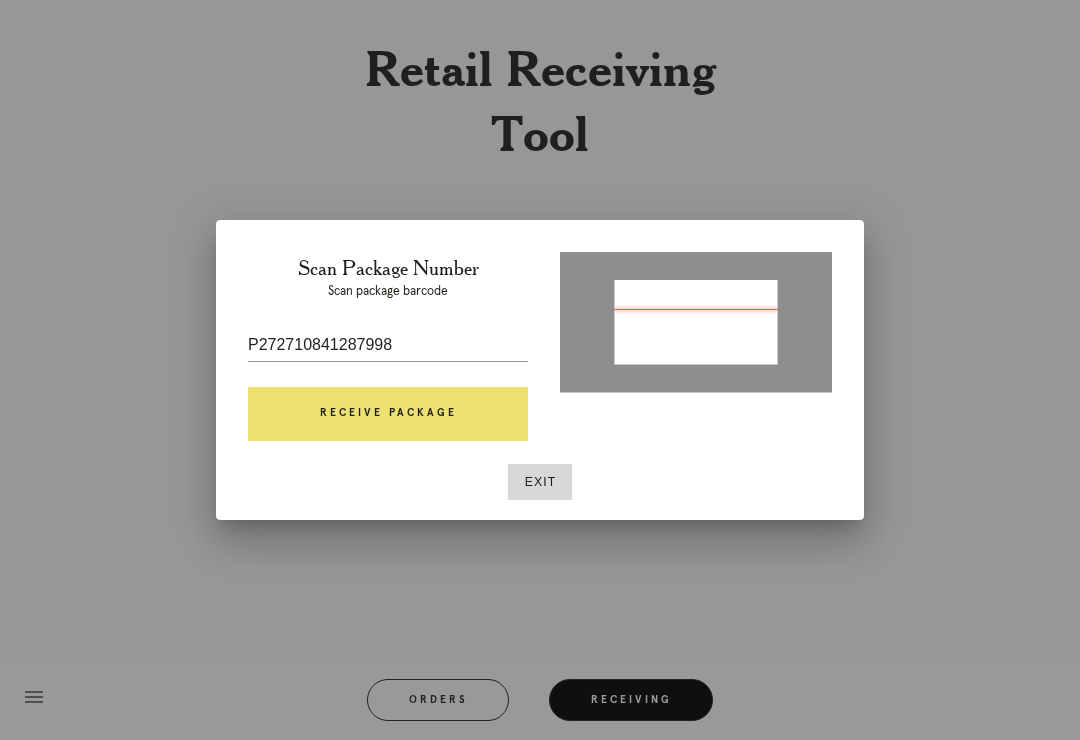 click on "Receive Package" at bounding box center (388, 414) 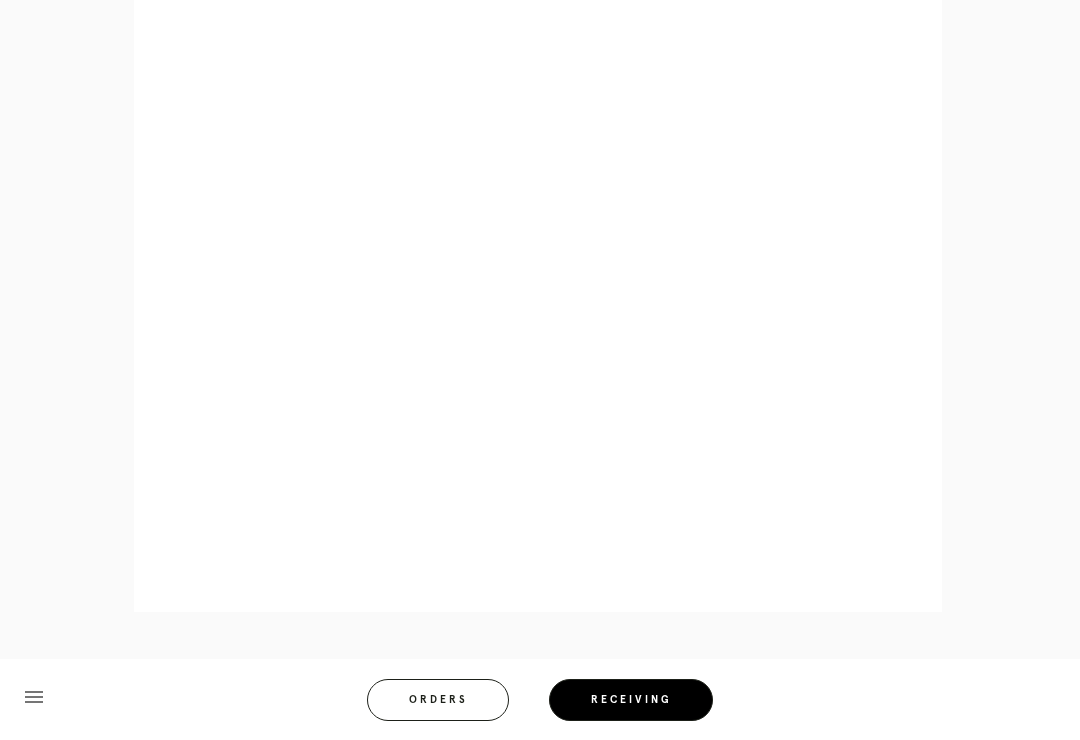 scroll, scrollTop: 1095, scrollLeft: 0, axis: vertical 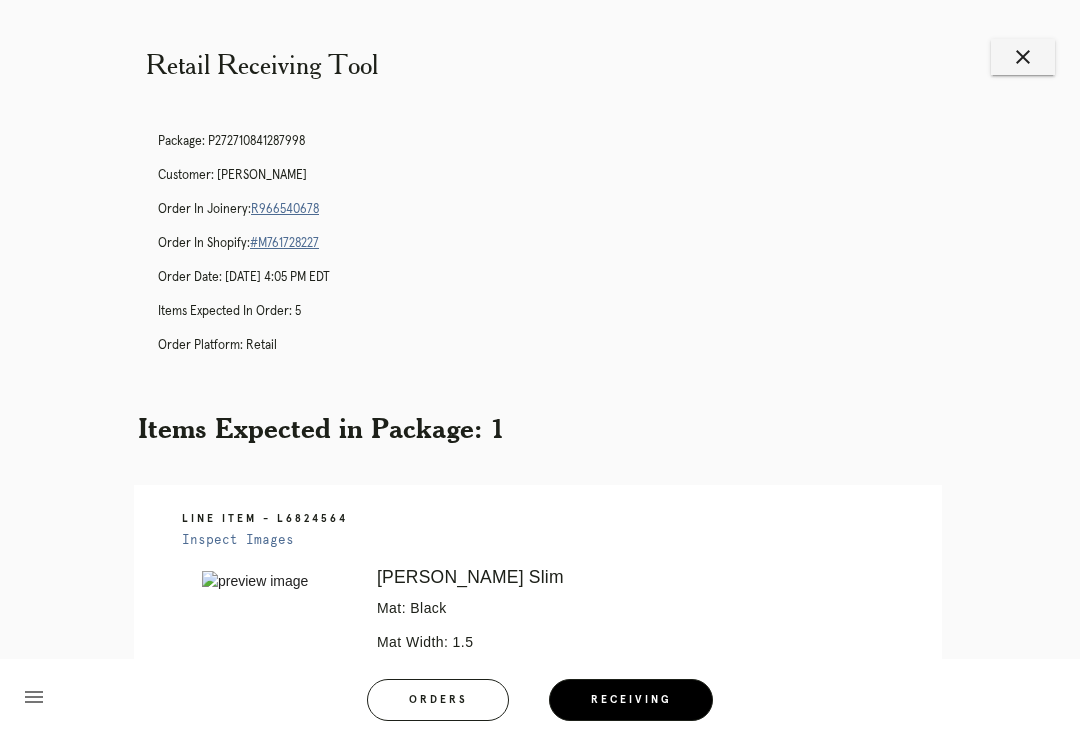 click on "close" at bounding box center [1023, 57] 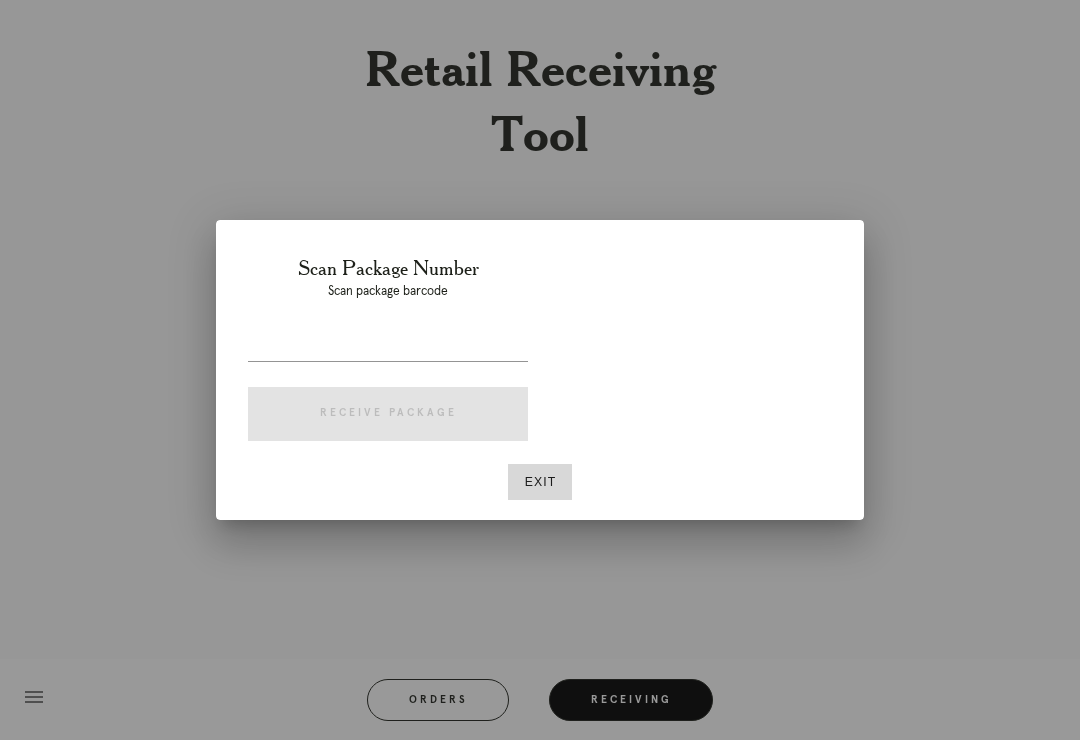 scroll, scrollTop: 0, scrollLeft: 0, axis: both 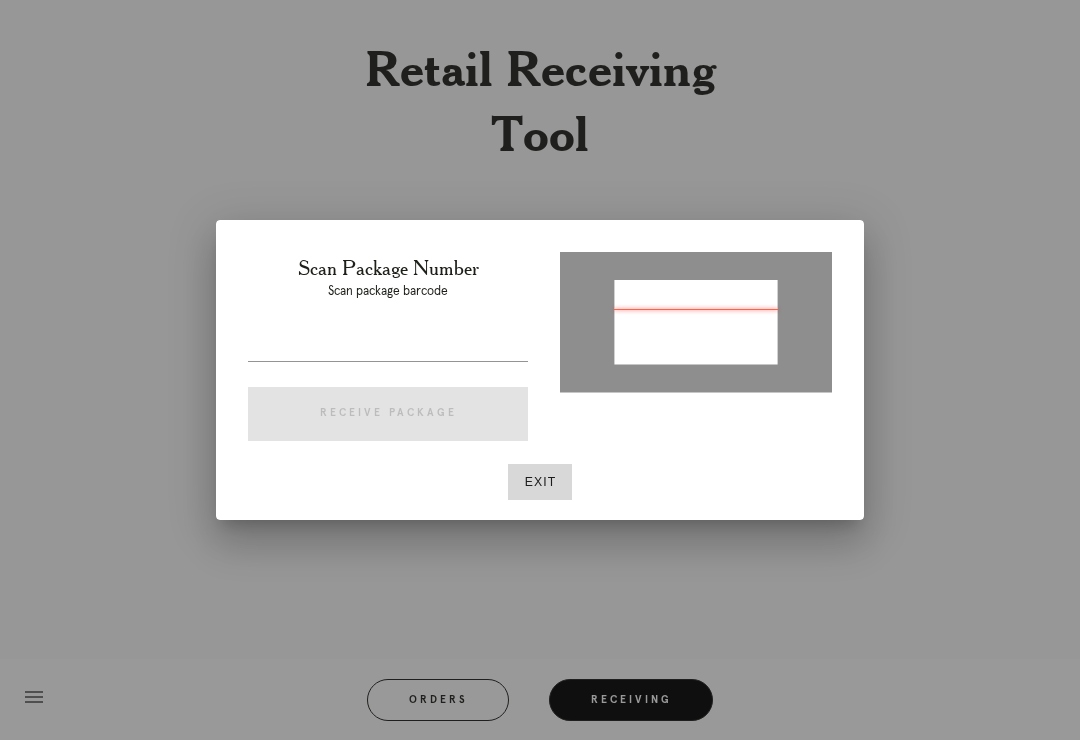 type on "P743531382189432" 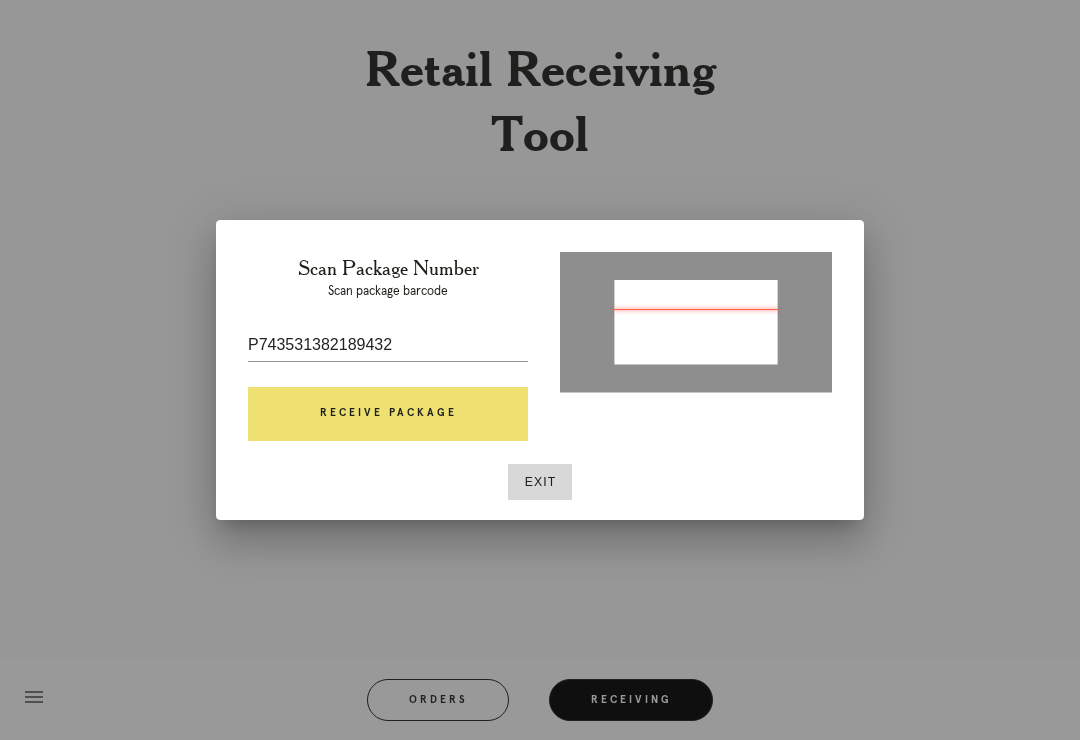 click on "Receive Package" at bounding box center [388, 414] 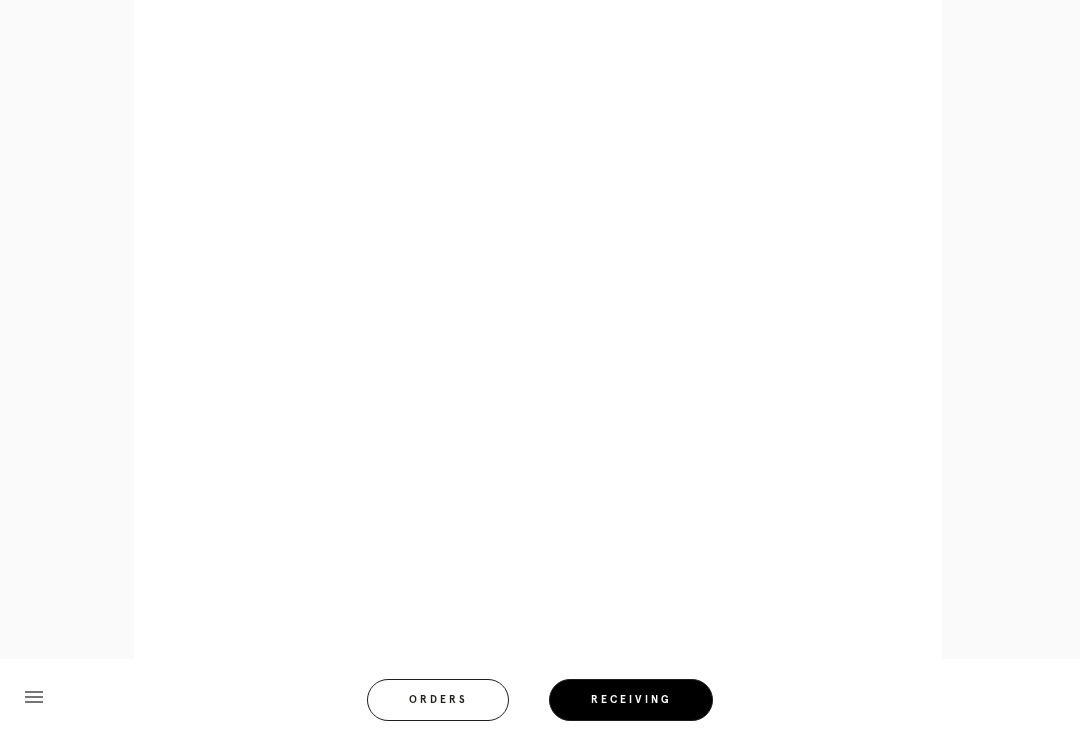 scroll, scrollTop: 858, scrollLeft: 0, axis: vertical 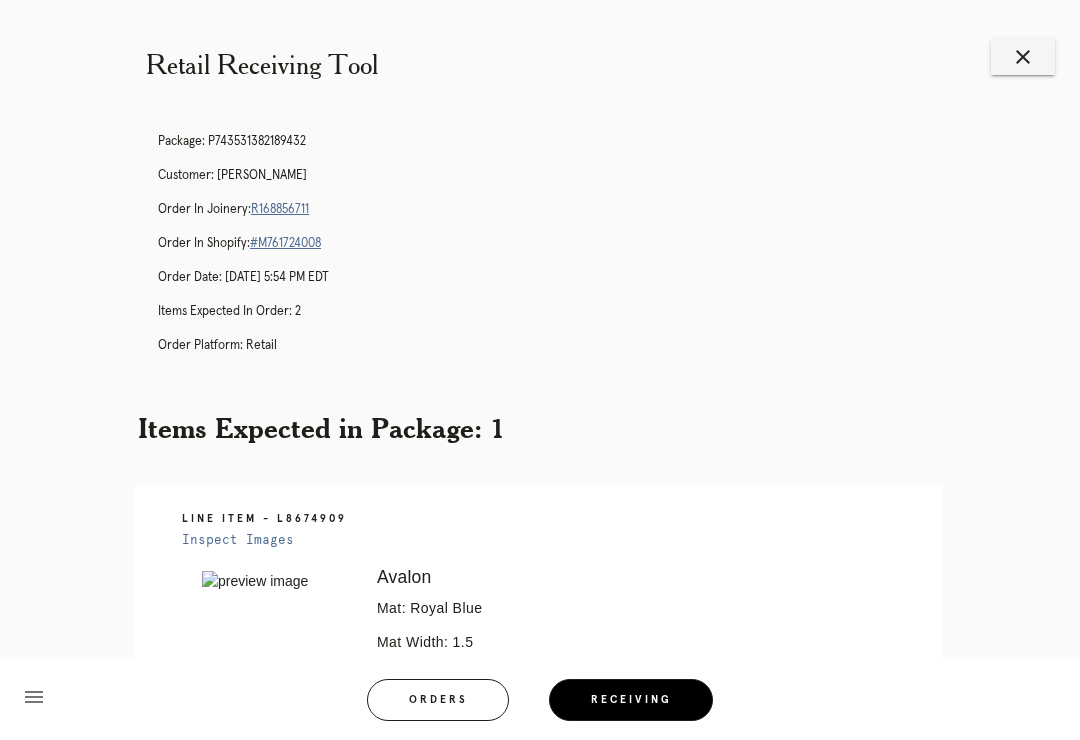 click on "close" at bounding box center [1023, 57] 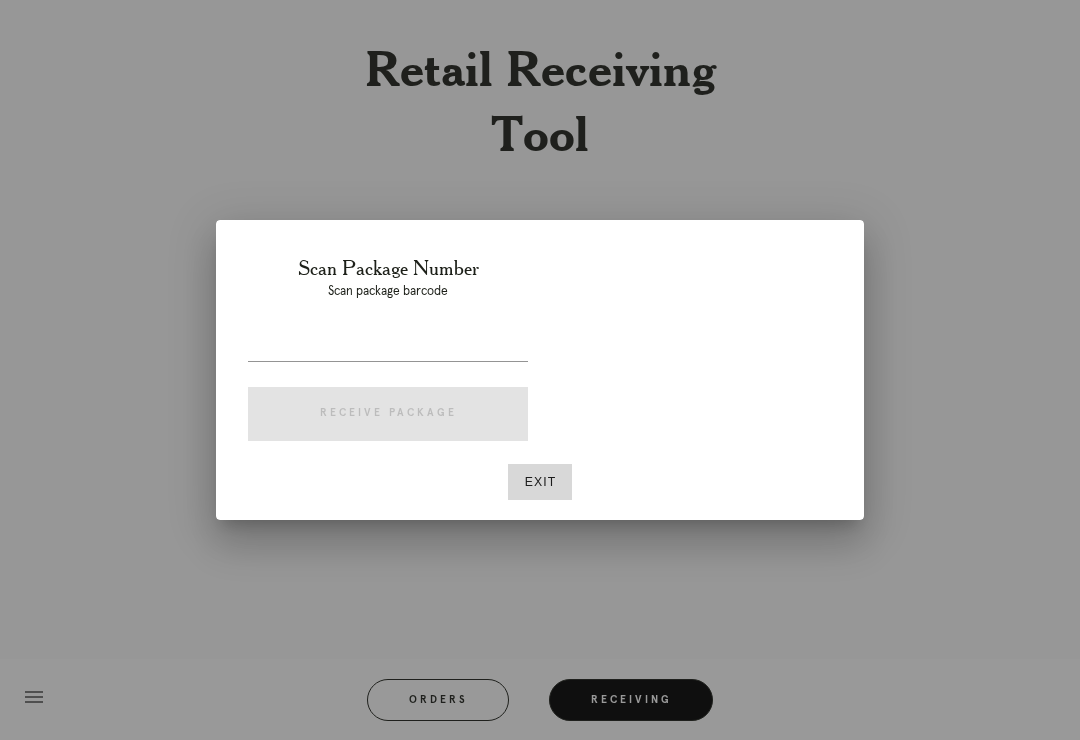 scroll, scrollTop: 0, scrollLeft: 0, axis: both 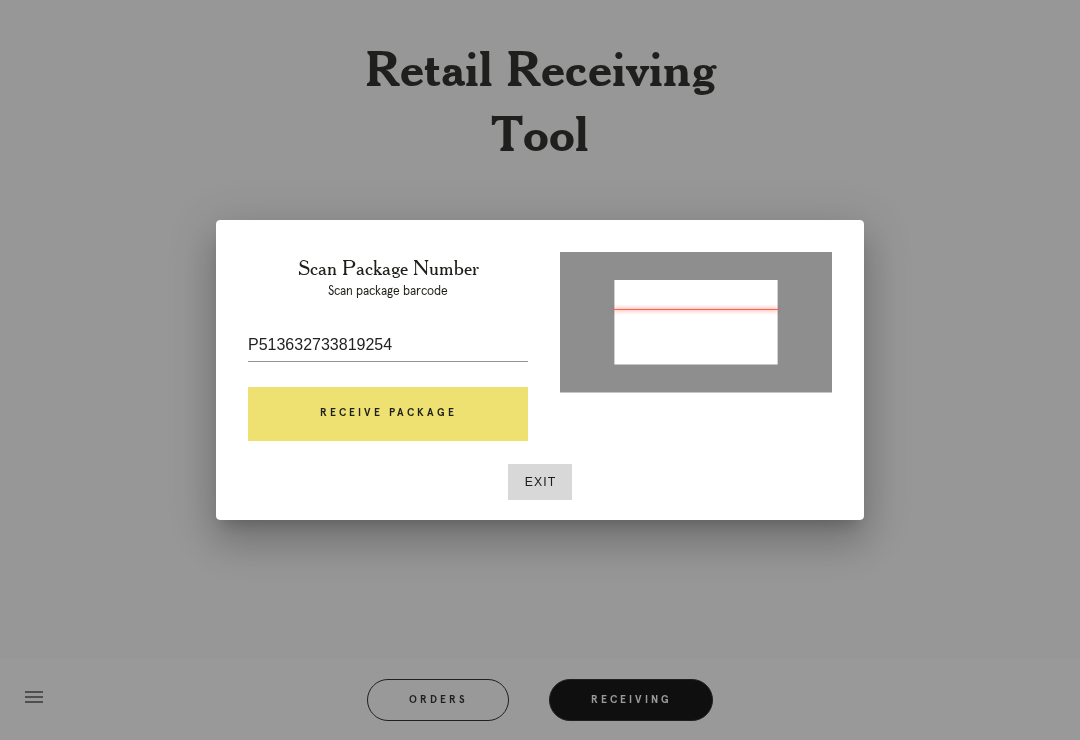 click on "Receive Package" at bounding box center [388, 414] 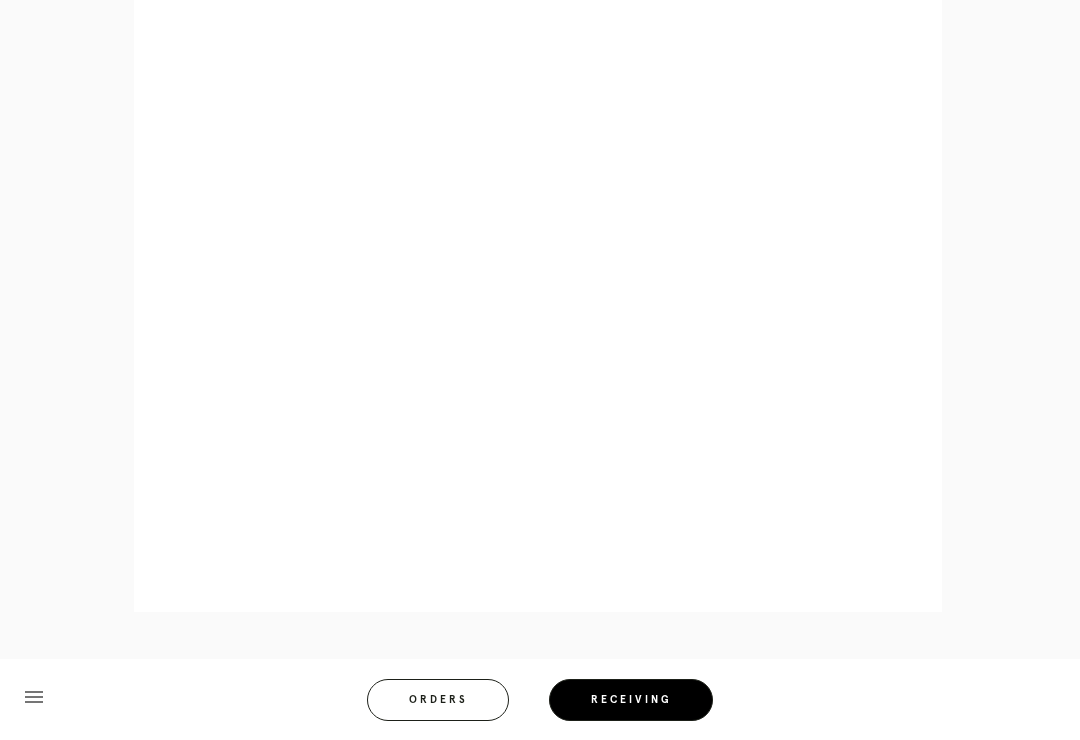 scroll, scrollTop: 1470, scrollLeft: 0, axis: vertical 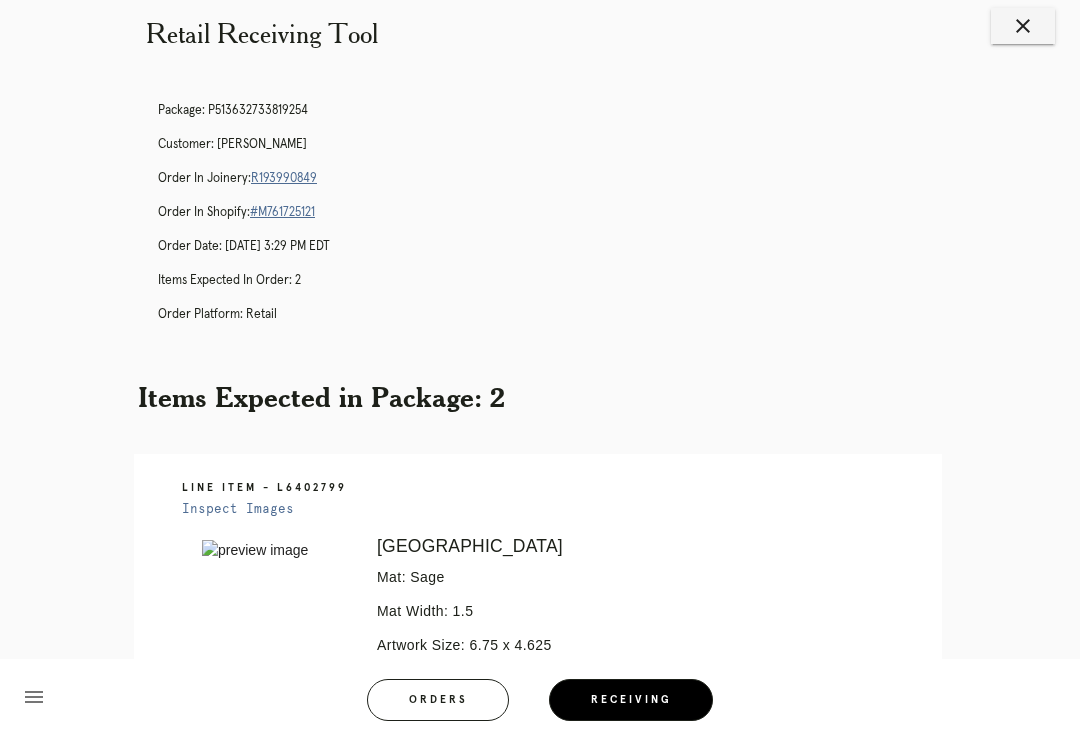 click on "Retail Receiving Tool   close   Package: P513632733819254   Customer: [PERSON_NAME]
Order in Joinery:
R193990849
Order in Shopify:
#M761725121
Order Date:
[DATE]  3:29 PM EDT
Items Expected in Order: 2   Order Platform: retail     Items Expected in Package:  2
Line Item - L6402799
Inspect Images
Error retreiving frame spec #9685889
[GEOGRAPHIC_DATA]
Mat: Sage
Mat Width: 1.5
Artwork Size:
6.75
x
4.625
Frame Size:
10.875
x
8.75
Conveyance: shipped
Hanging Hardware: Sawtooth Hanger & Small Sticker
Instructions from Retail Associate:
Please make sure there is a white border allowing for the signature and title to be visible Add paper pocket. -R. T. [DATE]" at bounding box center (540, 791) 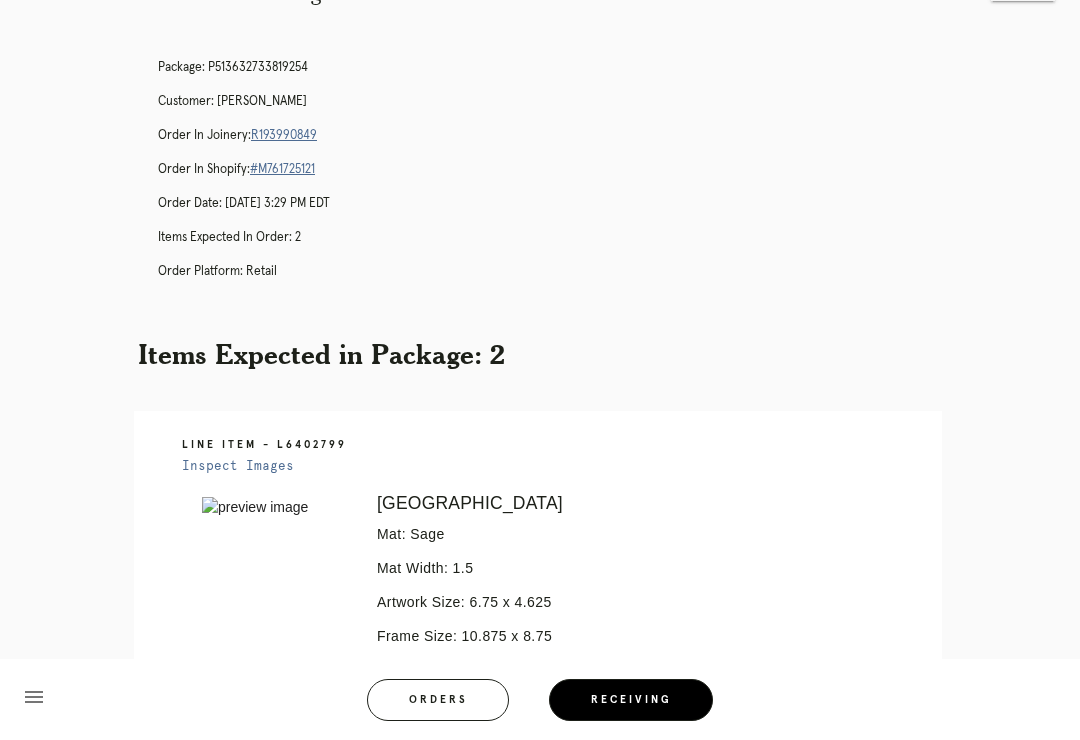 scroll, scrollTop: 0, scrollLeft: 0, axis: both 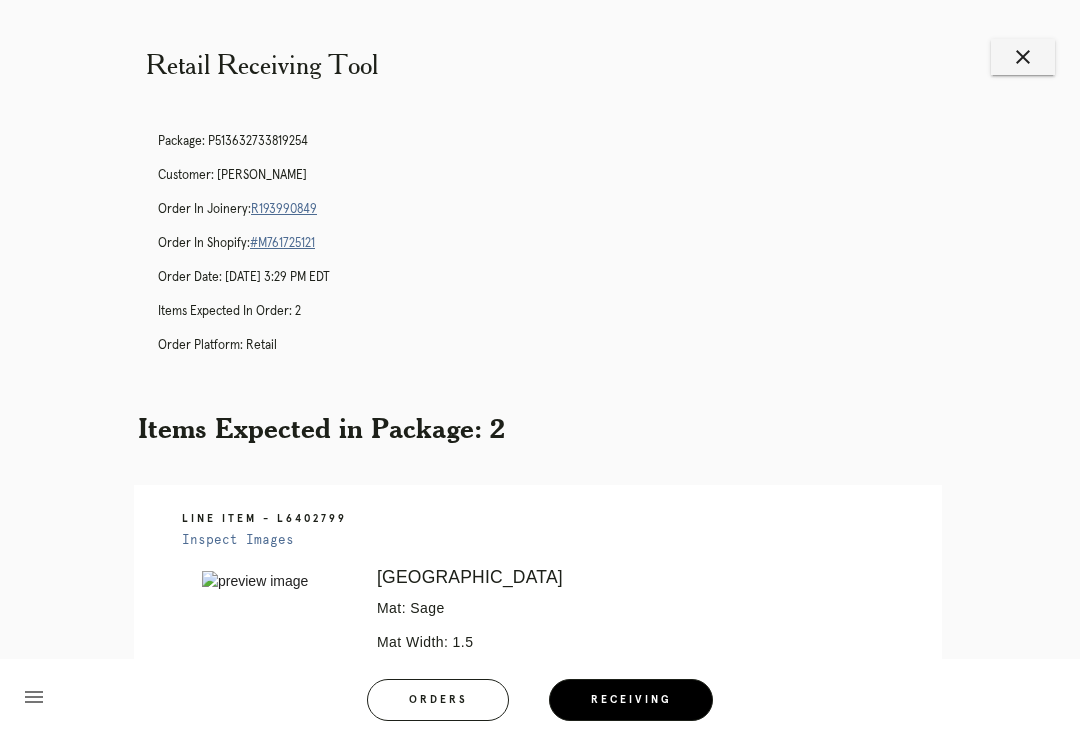 click on "close" at bounding box center (1023, 57) 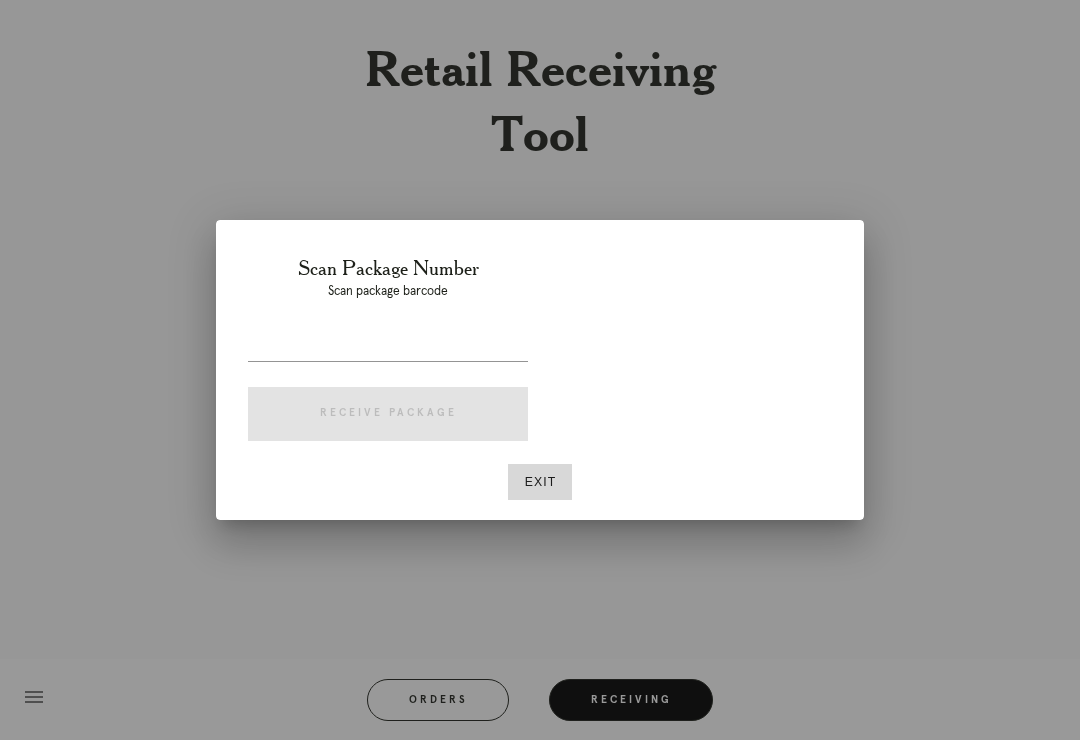scroll, scrollTop: 0, scrollLeft: 0, axis: both 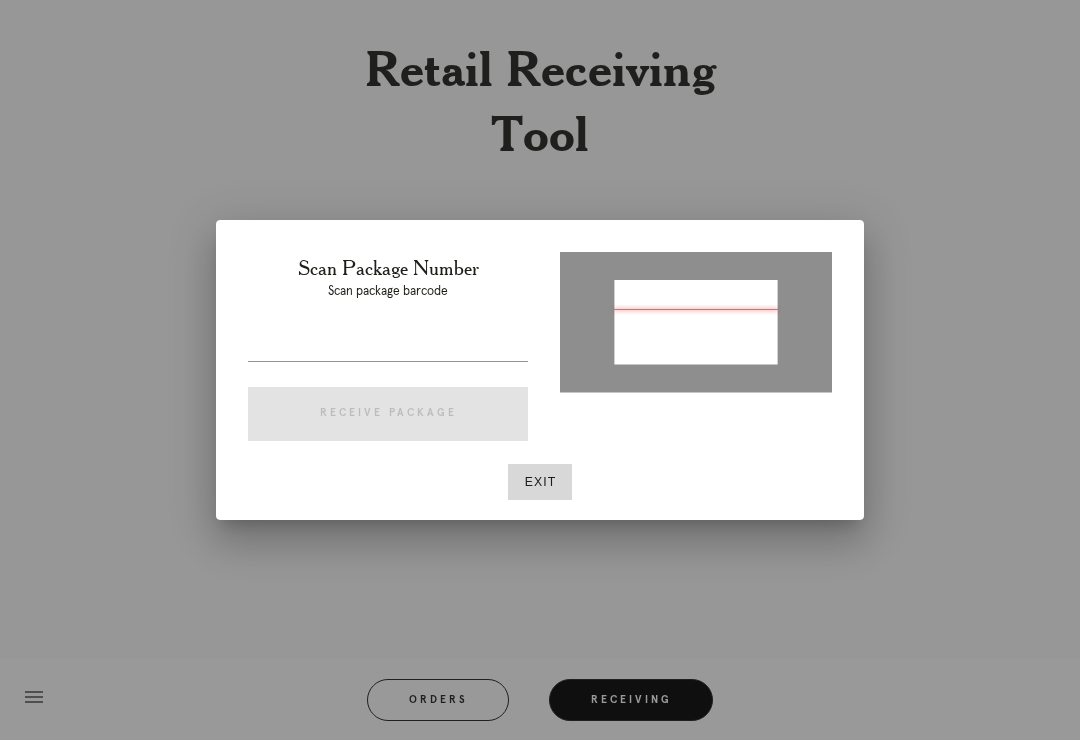 type on "P306932374637249" 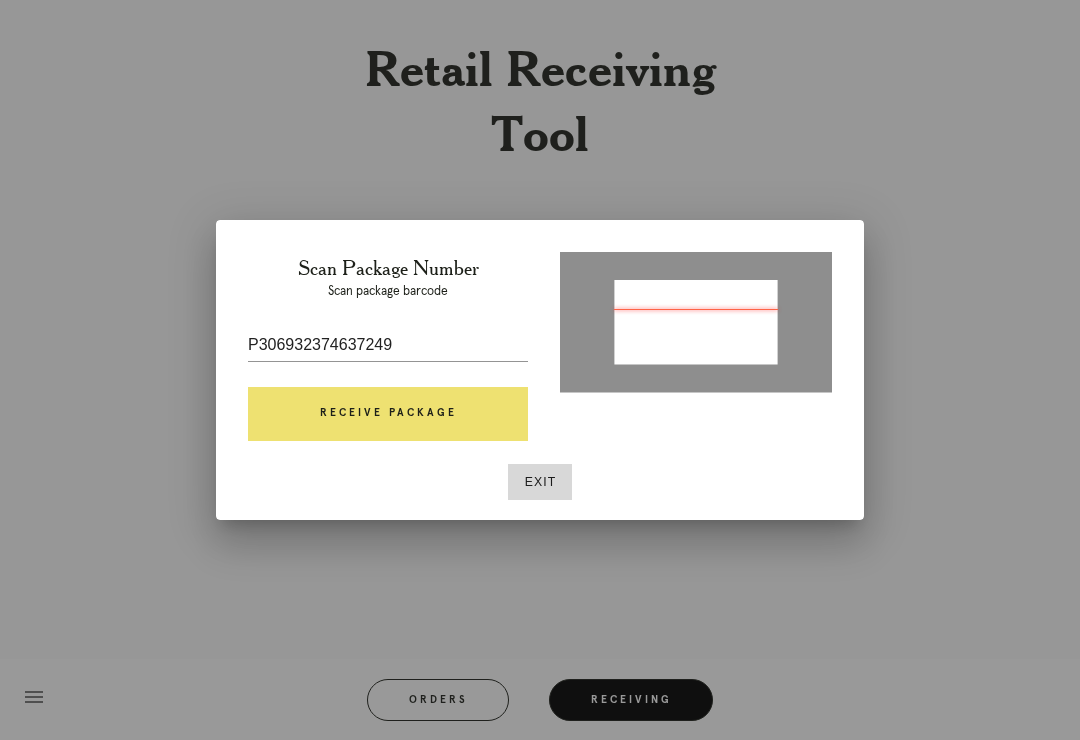 scroll, scrollTop: 31, scrollLeft: 0, axis: vertical 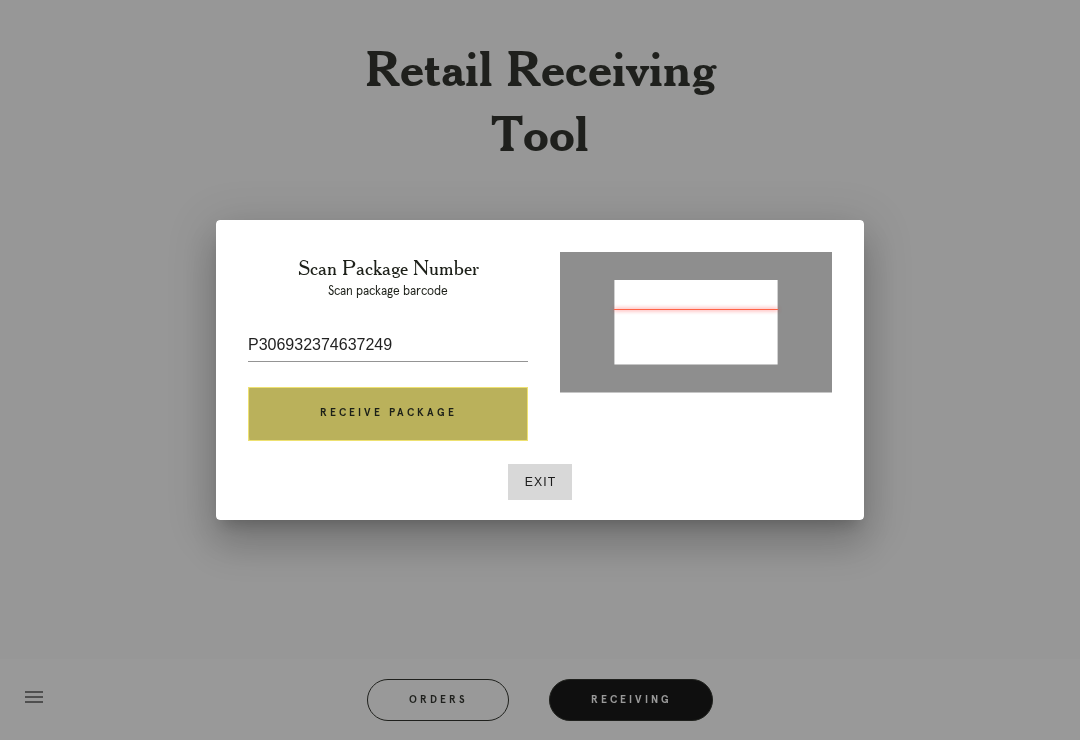 click on "Receive Package" at bounding box center [388, 414] 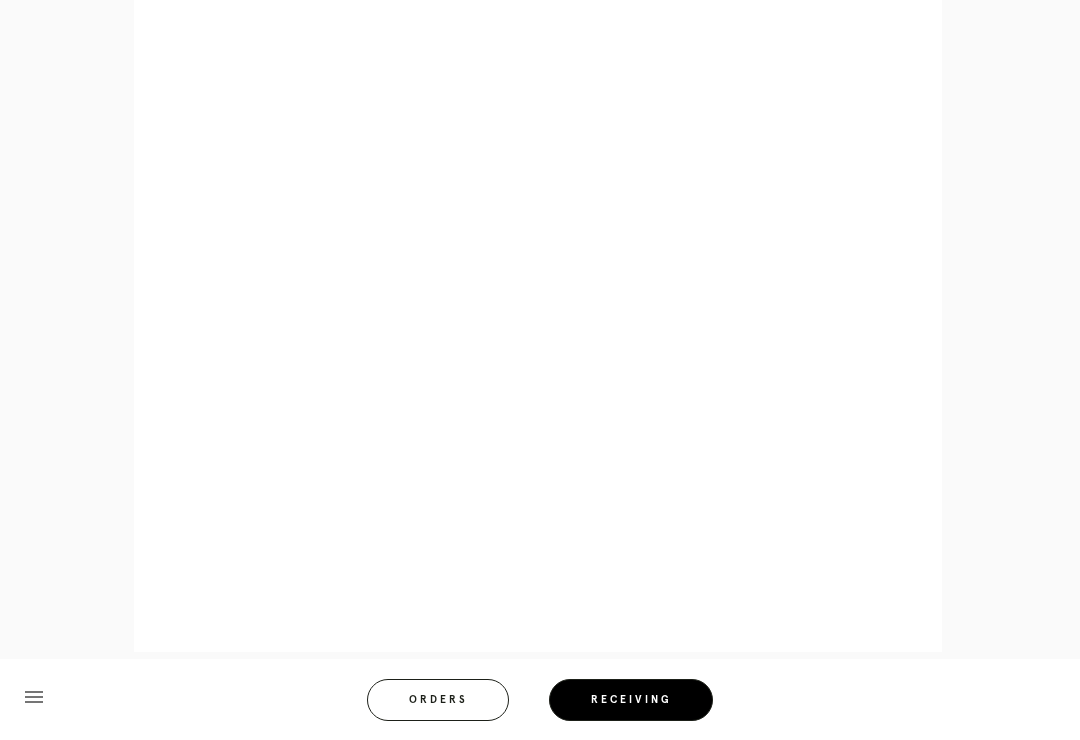 scroll, scrollTop: 2134, scrollLeft: 0, axis: vertical 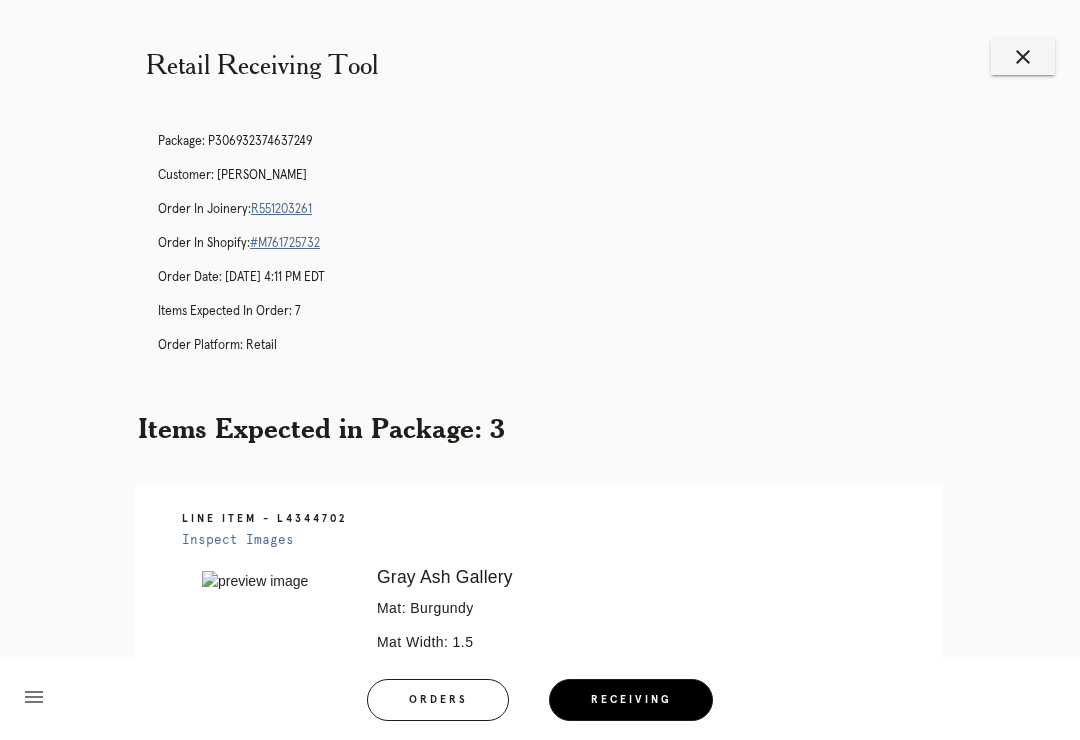 click on "close" at bounding box center [1023, 57] 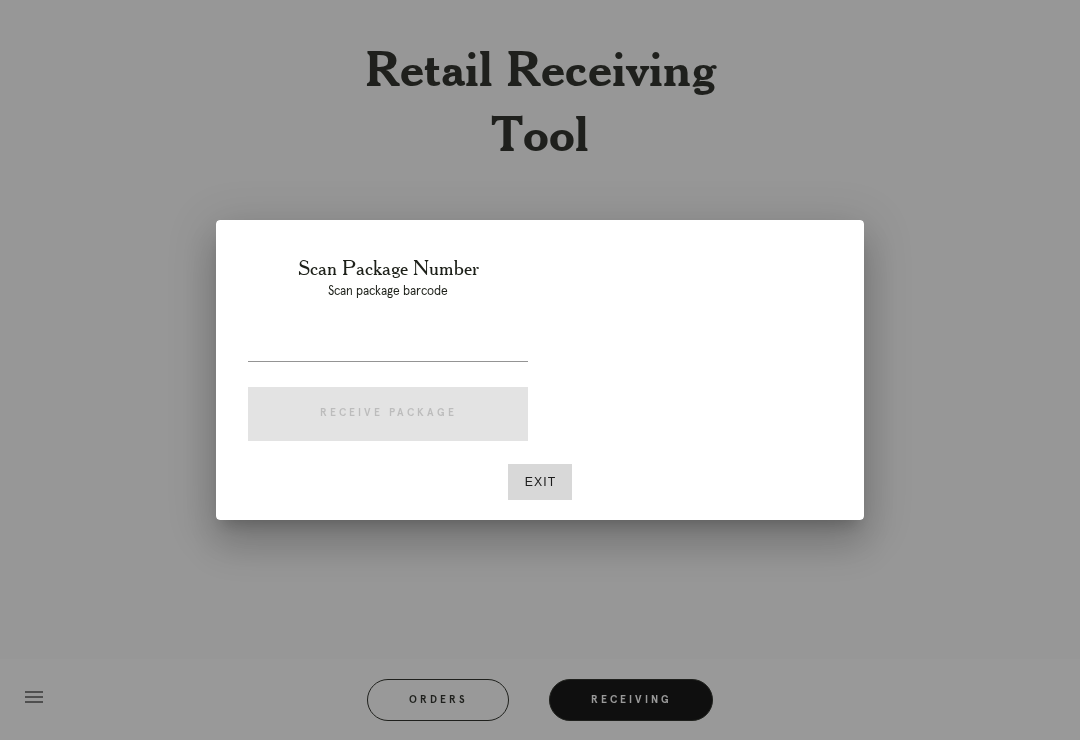 scroll, scrollTop: 0, scrollLeft: 0, axis: both 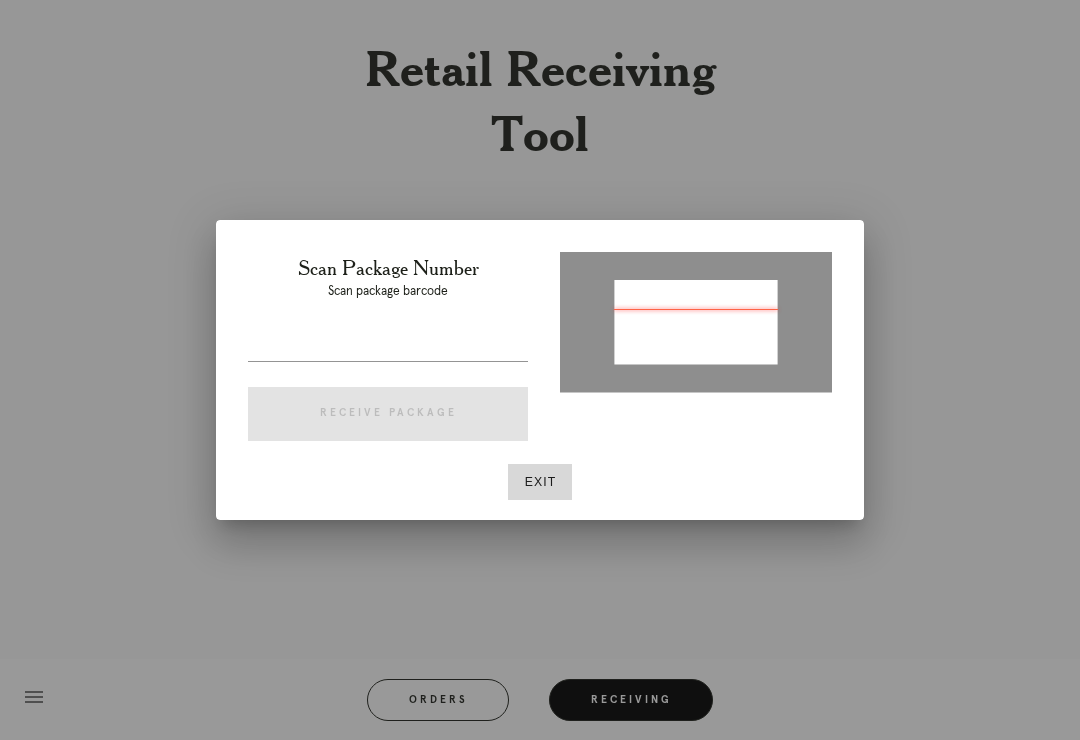 type on "P193703653861444" 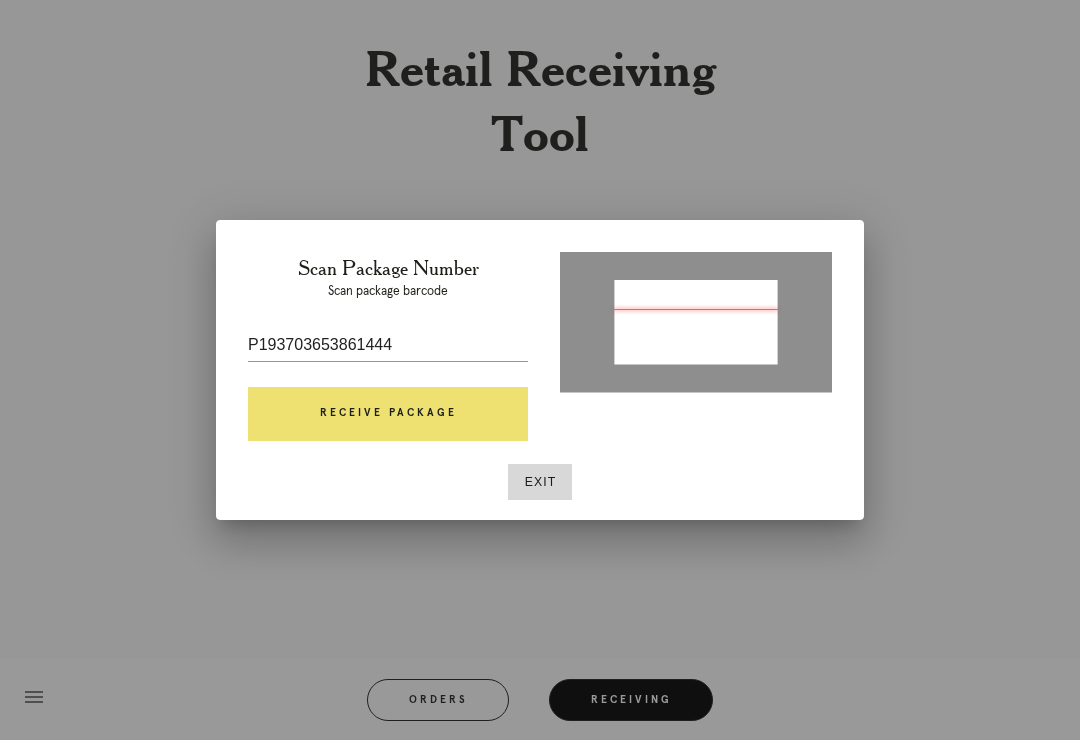 click on "Receive Package" at bounding box center [388, 414] 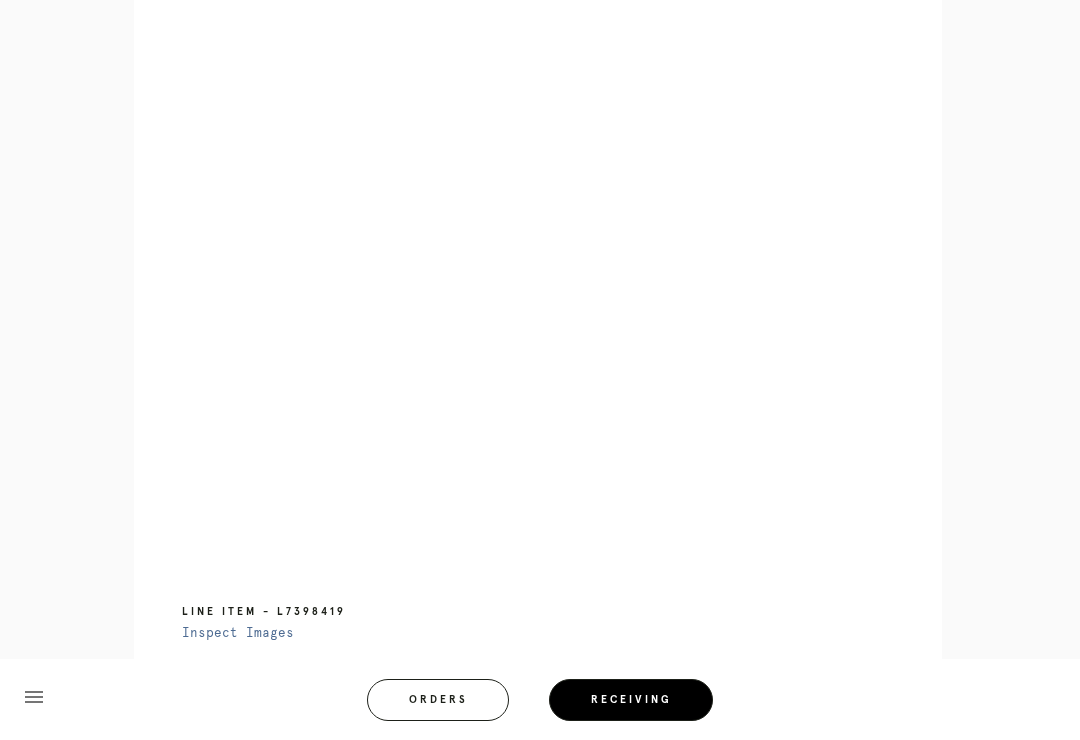 scroll, scrollTop: 961, scrollLeft: 0, axis: vertical 